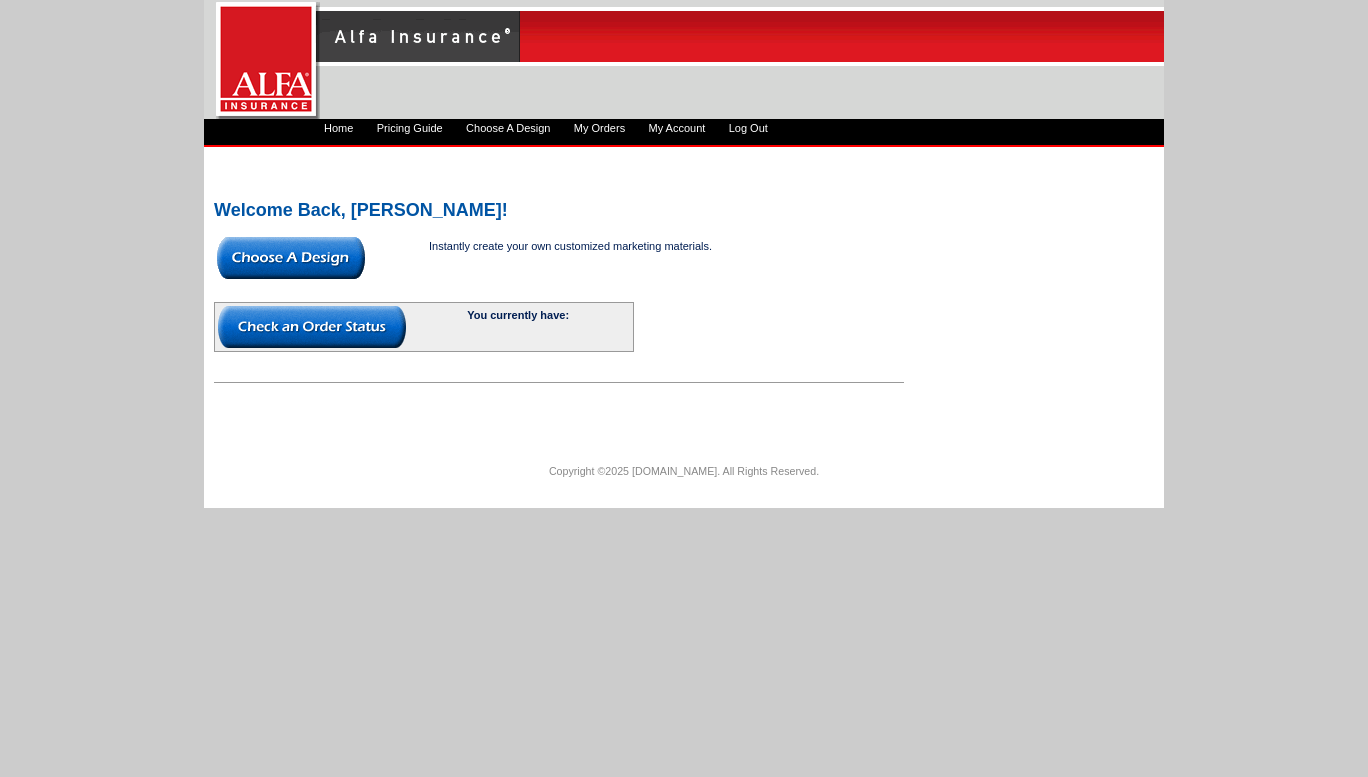 scroll, scrollTop: 0, scrollLeft: 0, axis: both 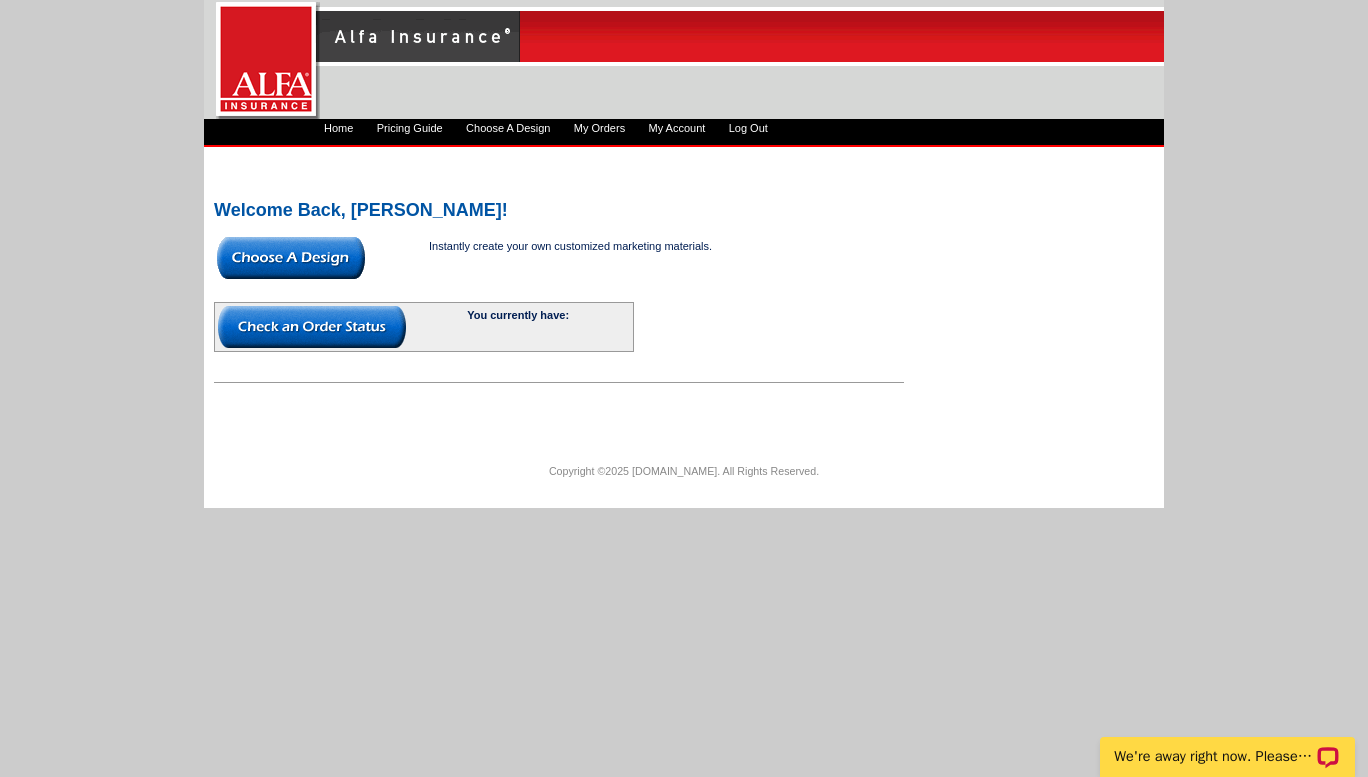 click on "Pricing Guide" at bounding box center [410, 128] 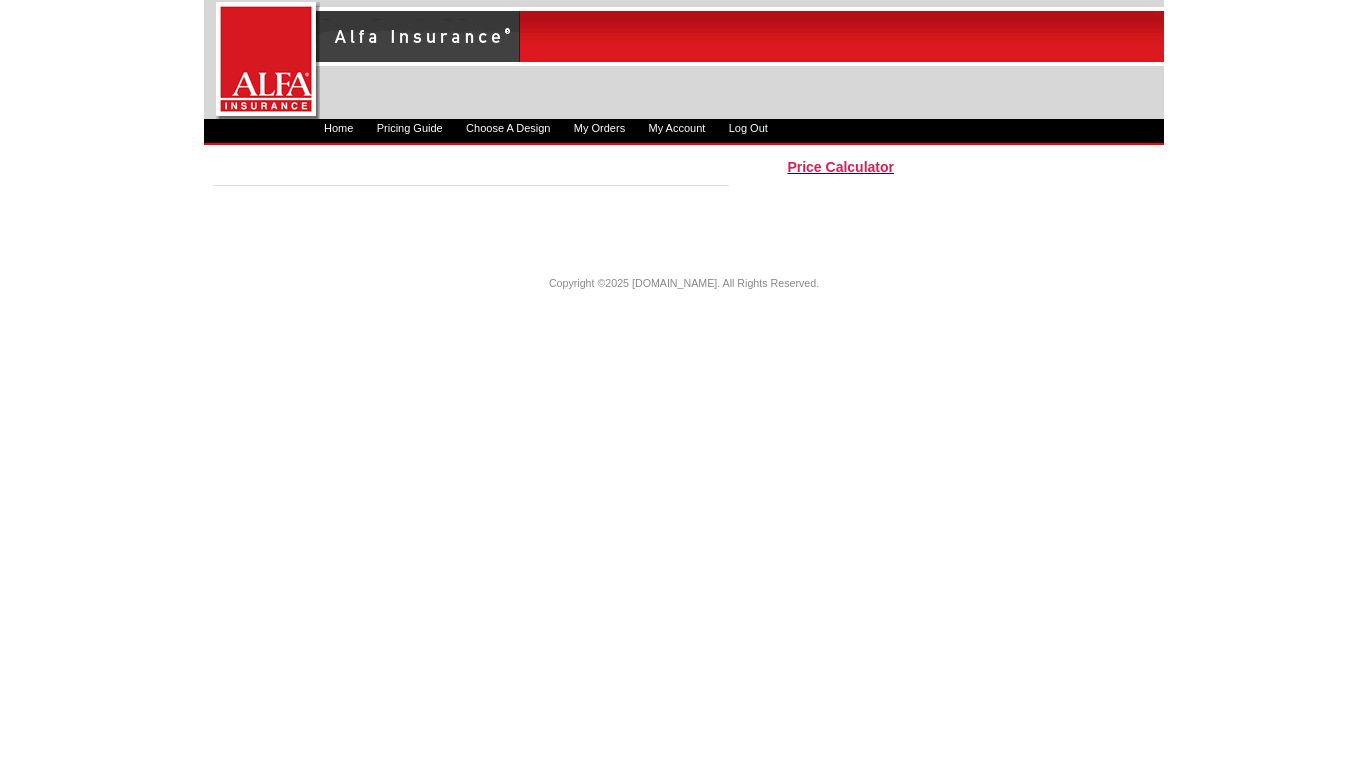 scroll, scrollTop: 0, scrollLeft: 0, axis: both 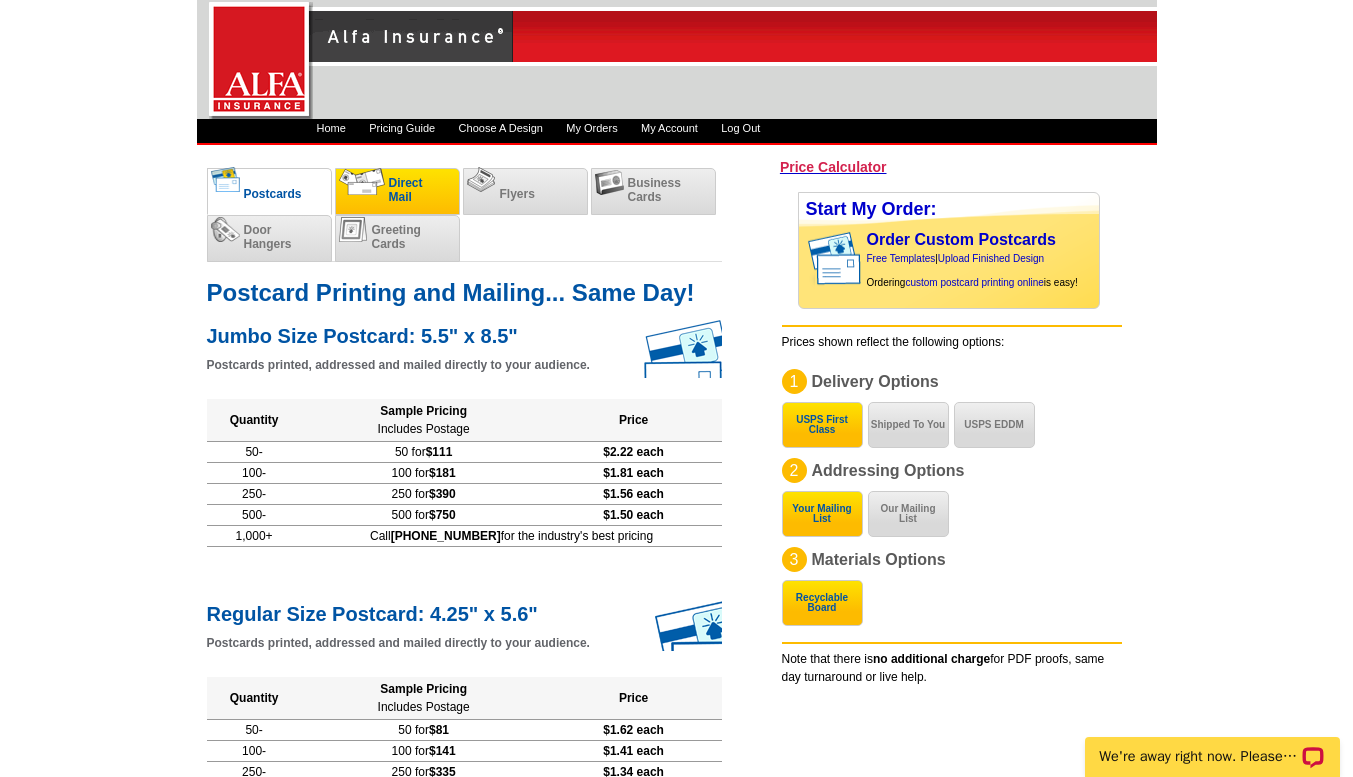 click on "Direct Mail" at bounding box center [397, 191] 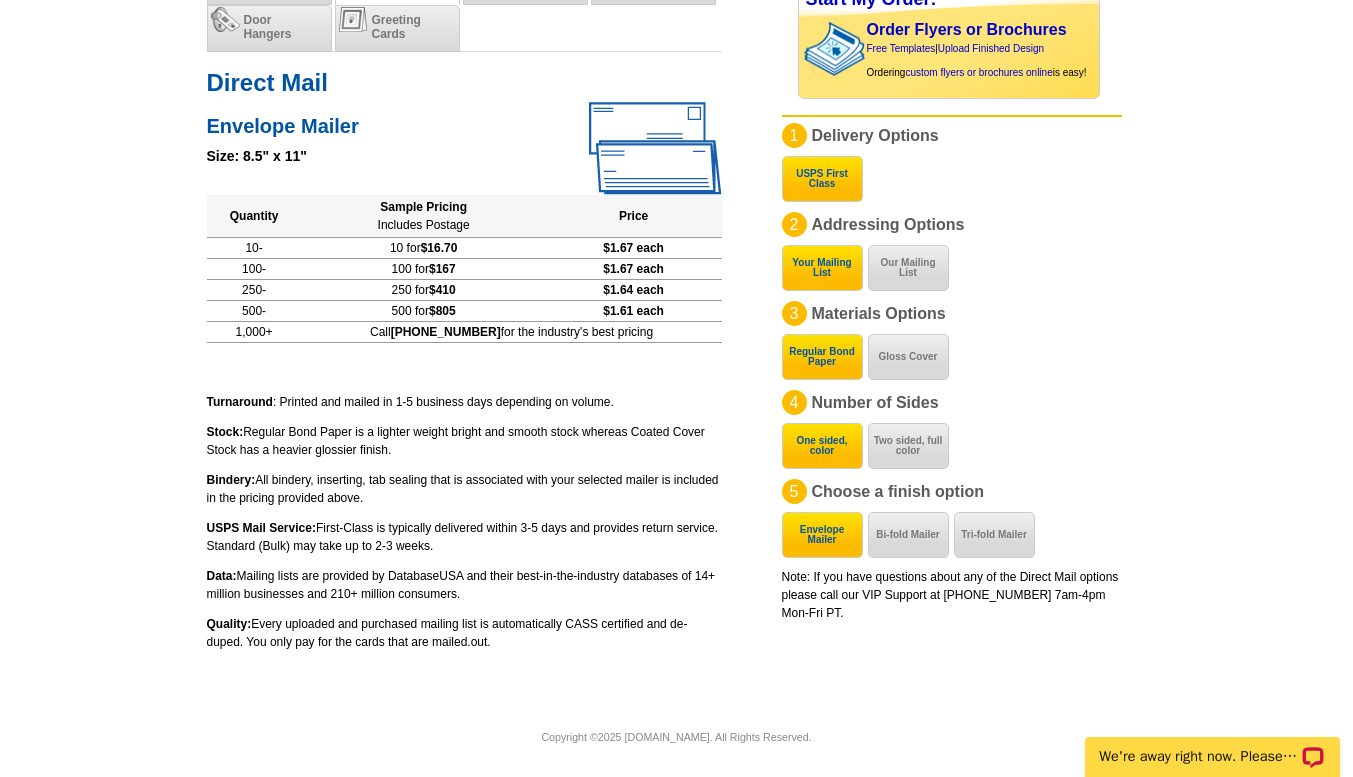 scroll, scrollTop: 0, scrollLeft: 0, axis: both 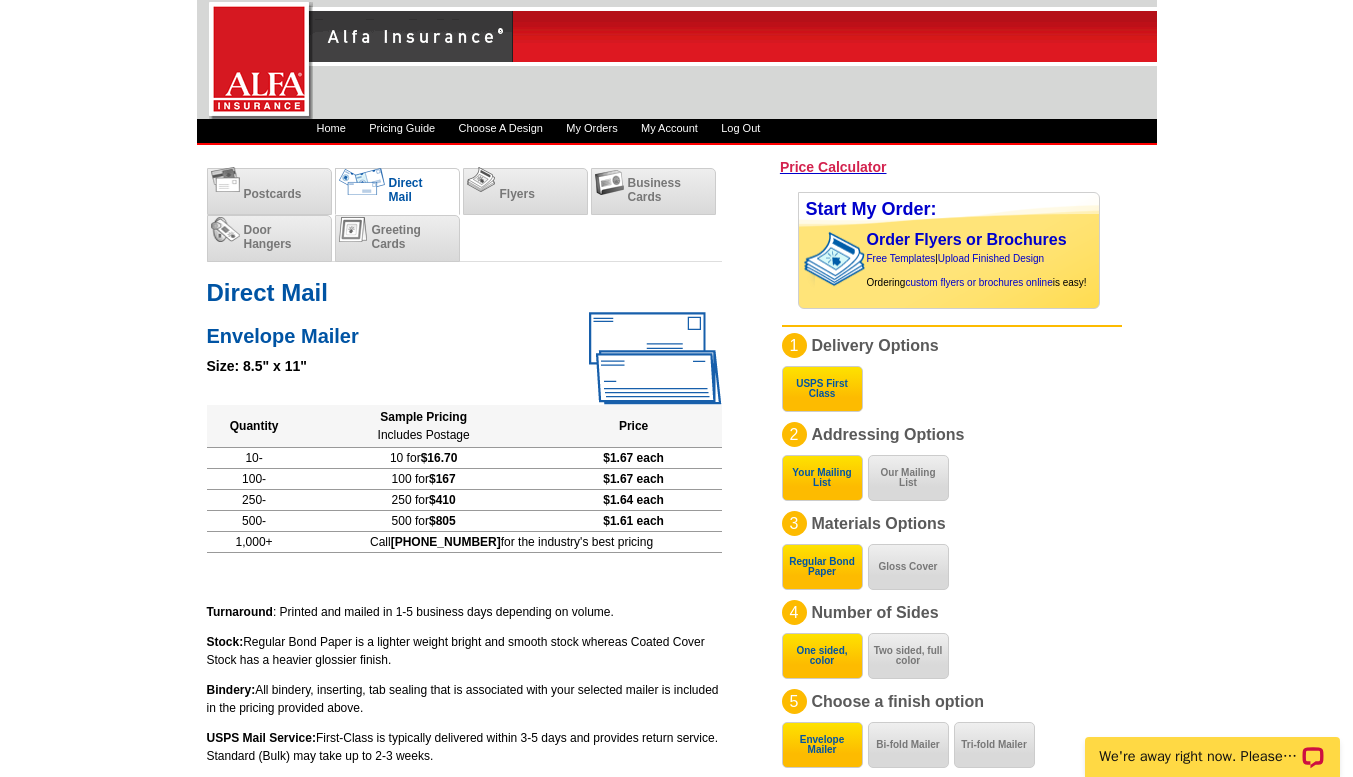 click at bounding box center (677, 59) 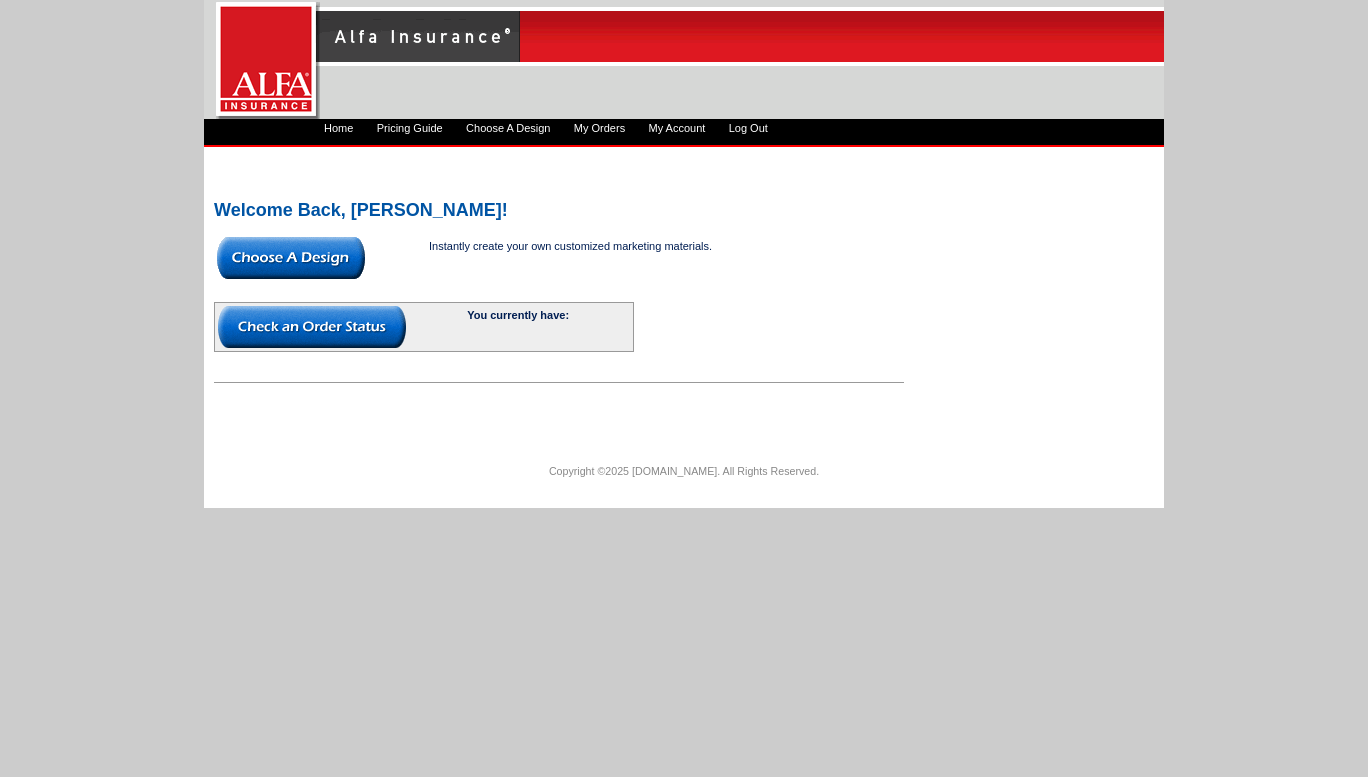 scroll, scrollTop: 0, scrollLeft: 0, axis: both 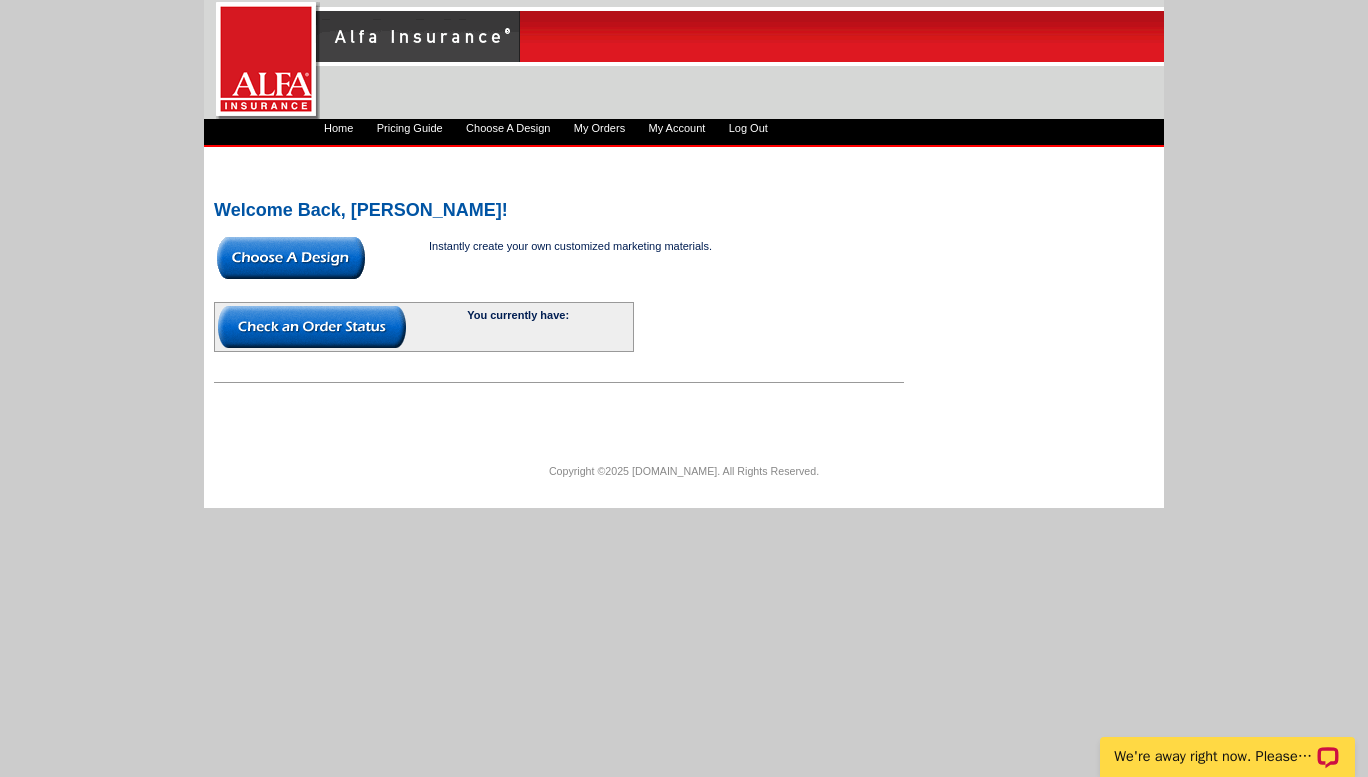 click at bounding box center [291, 258] 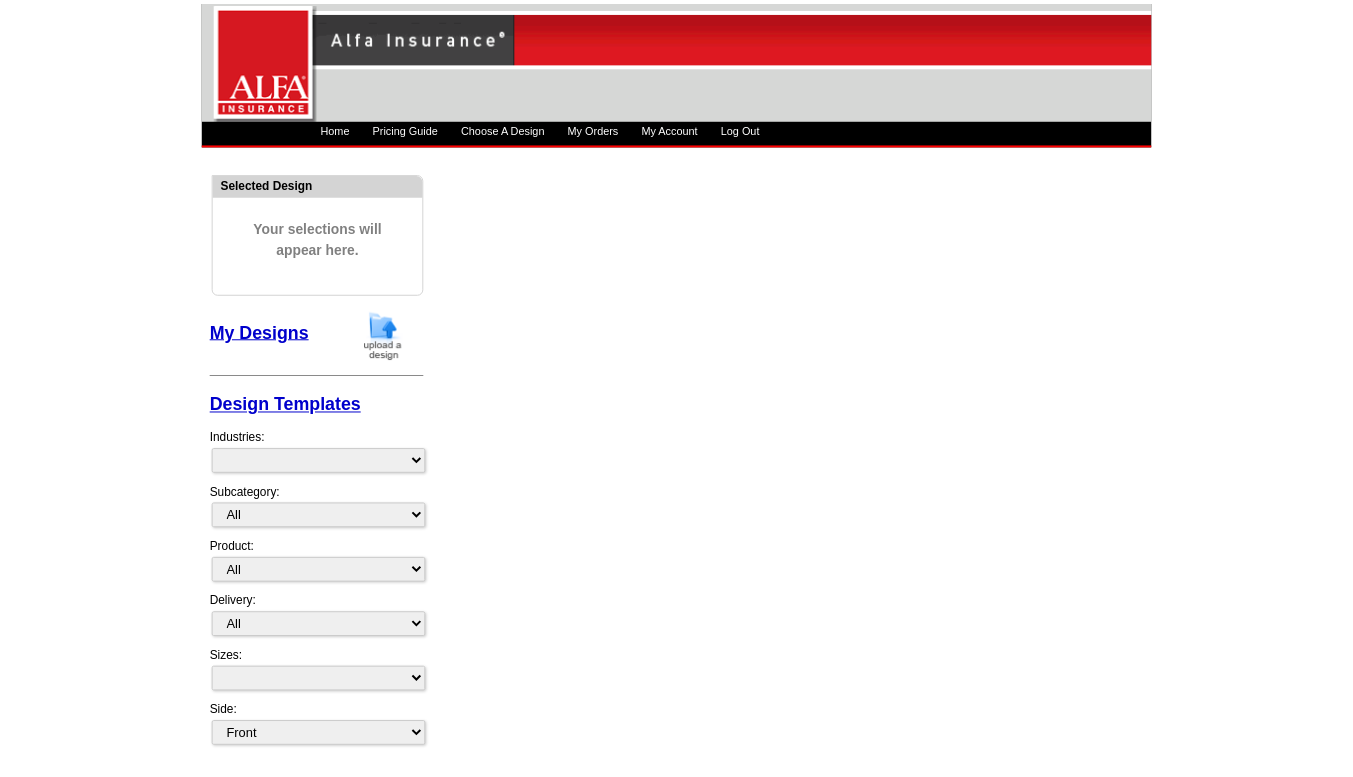 scroll, scrollTop: 0, scrollLeft: 0, axis: both 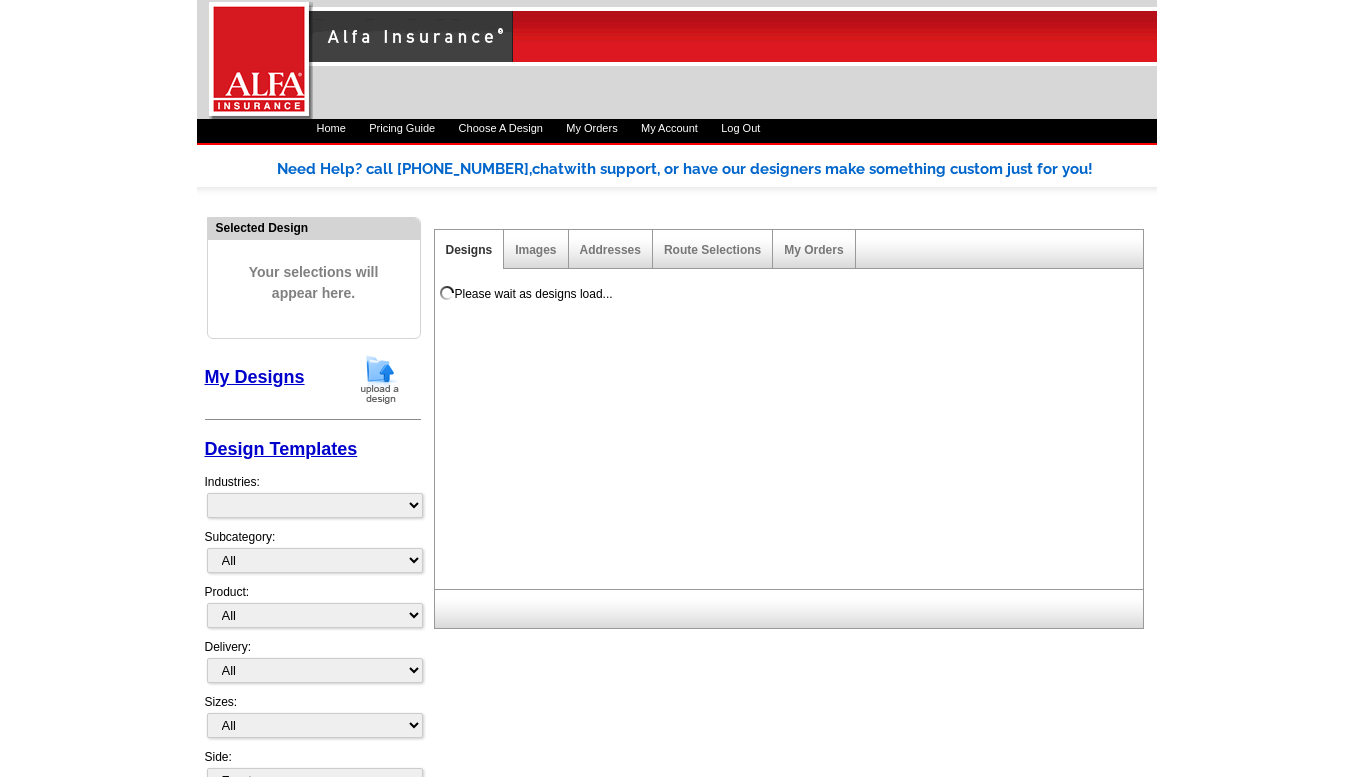 select on "1325" 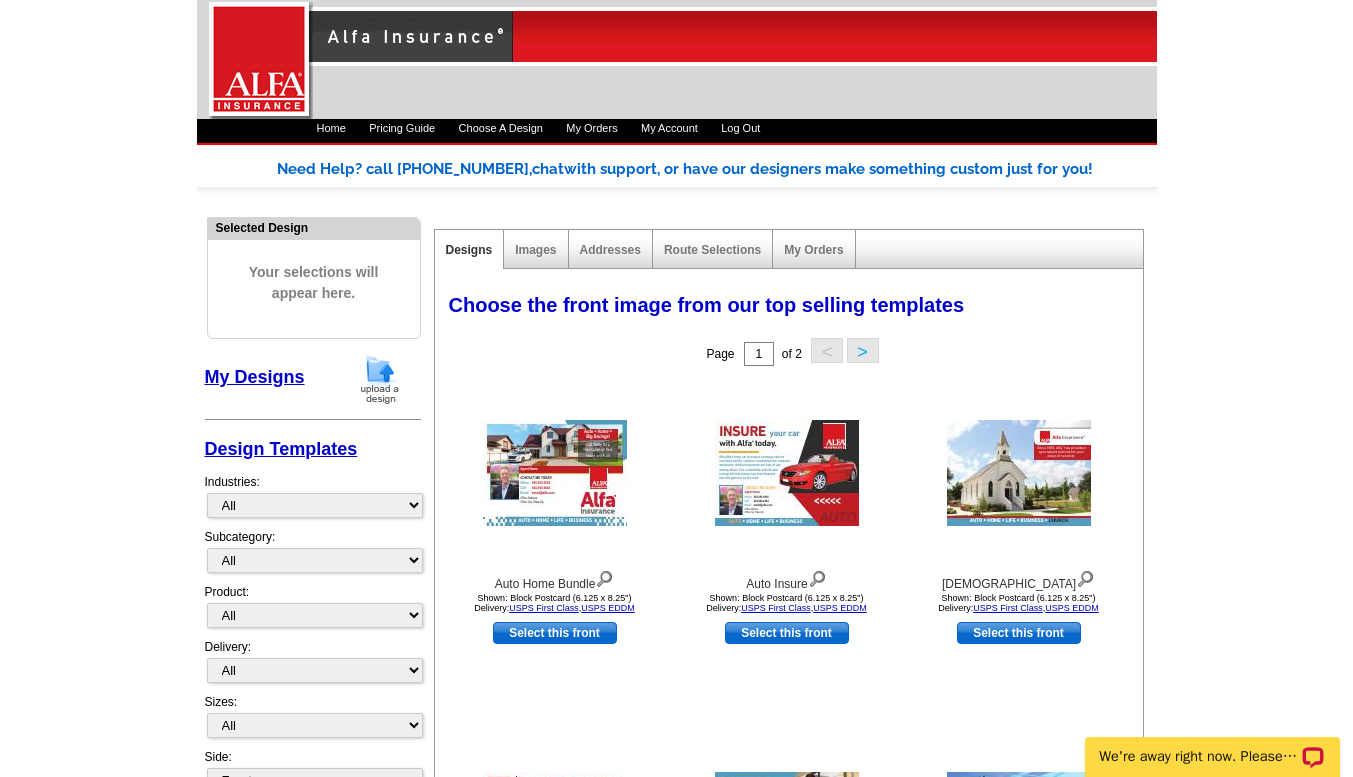 scroll, scrollTop: 0, scrollLeft: 0, axis: both 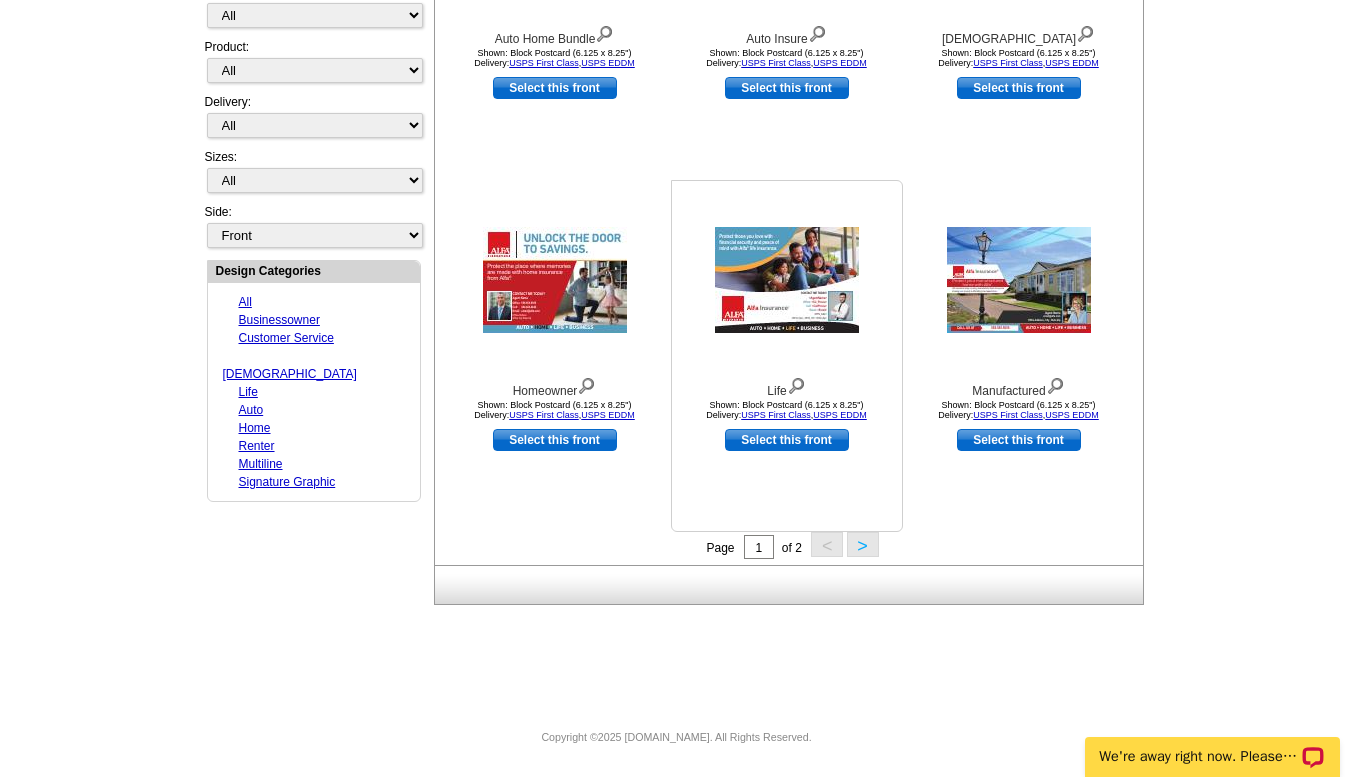 click at bounding box center (796, 384) 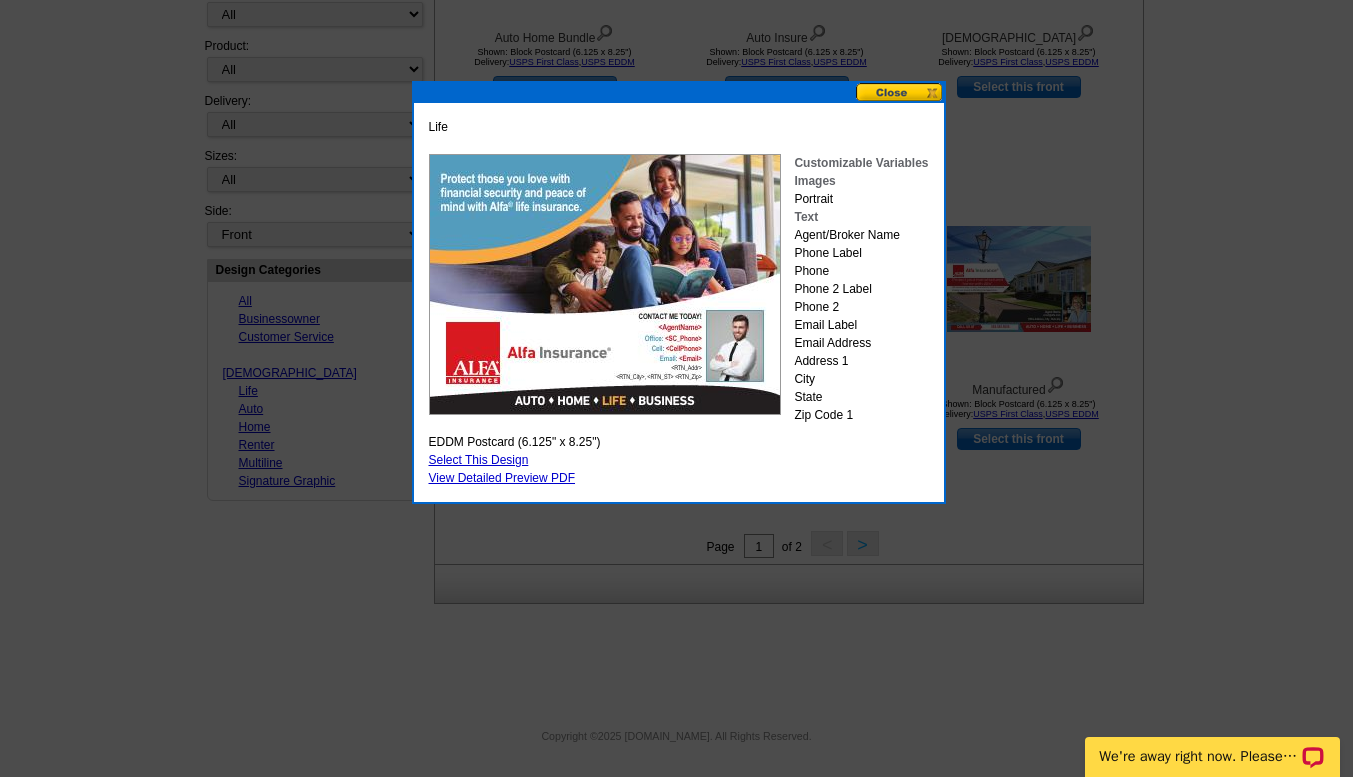 click at bounding box center (900, 92) 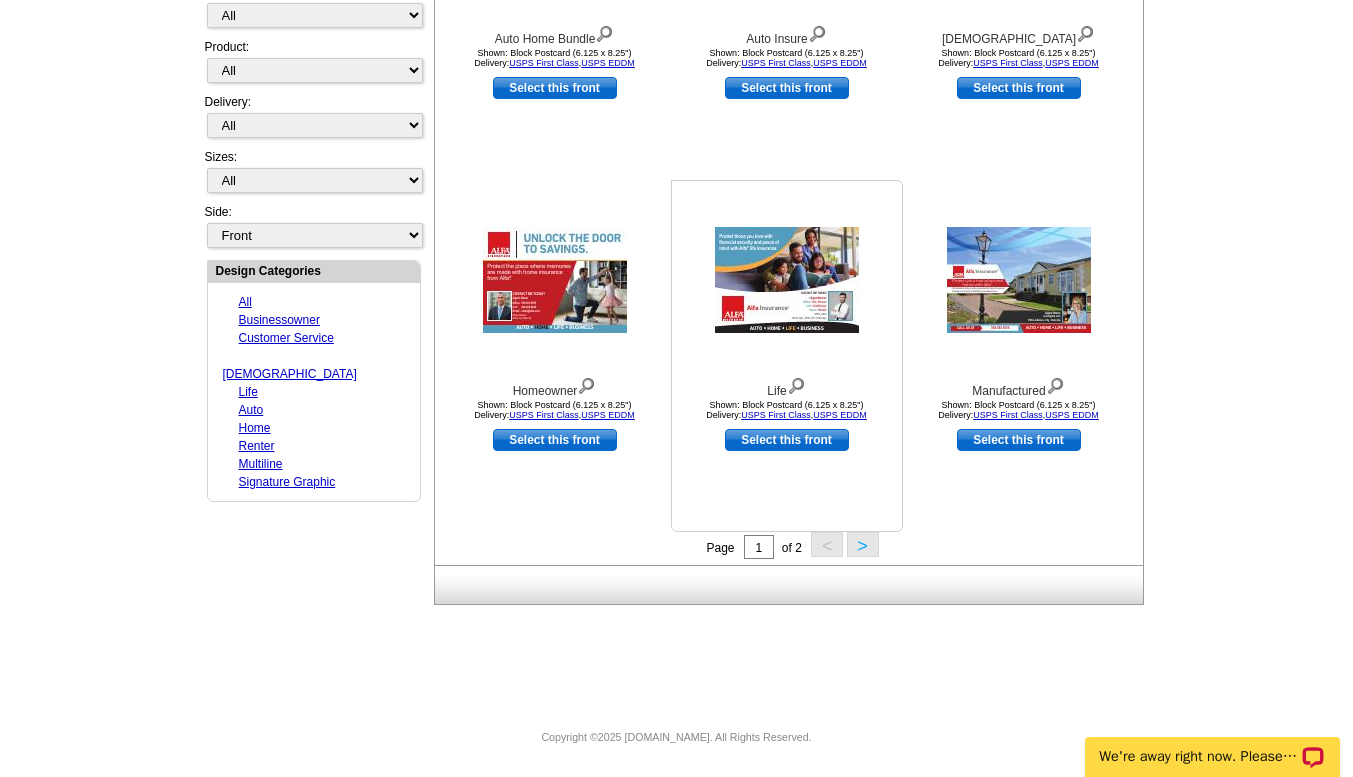 scroll, scrollTop: 0, scrollLeft: 0, axis: both 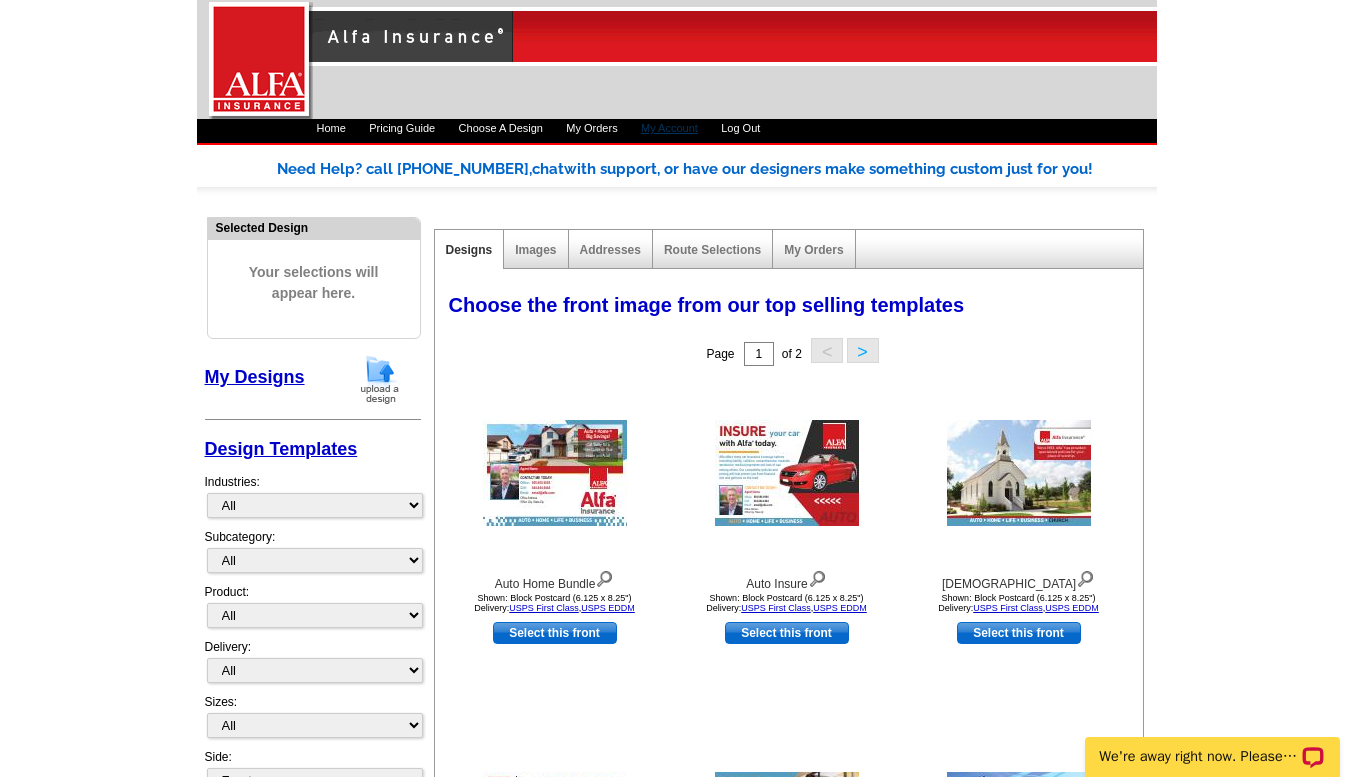 click on "My Account" at bounding box center (669, 128) 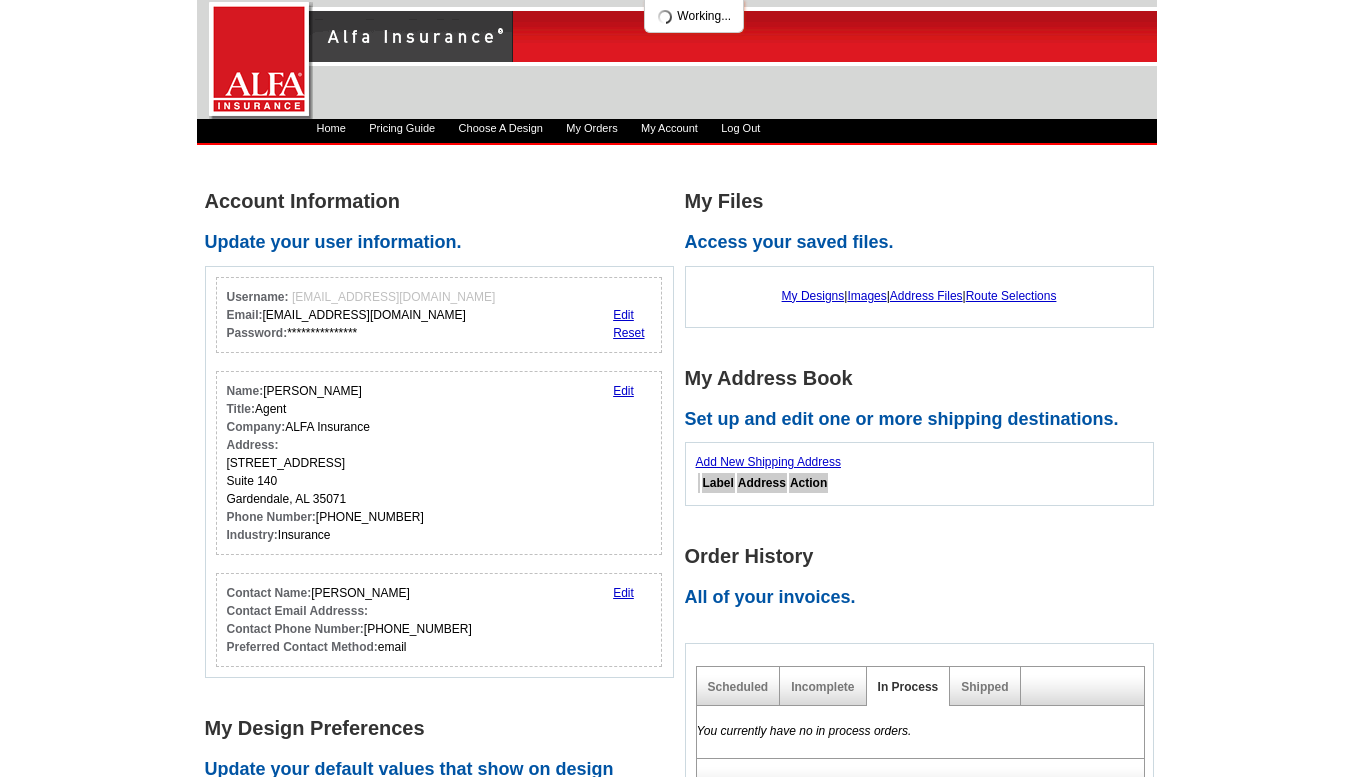 scroll, scrollTop: 0, scrollLeft: 0, axis: both 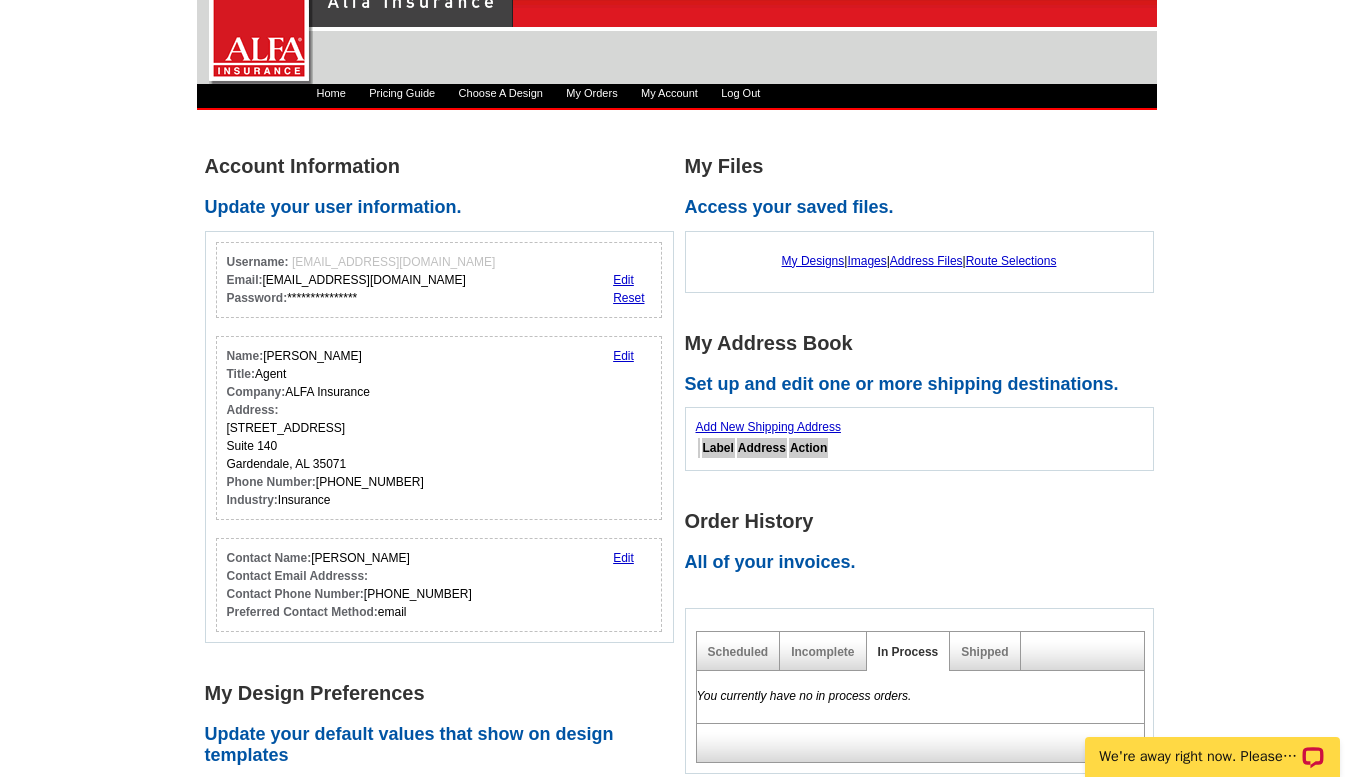 click on "Edit" at bounding box center [623, 356] 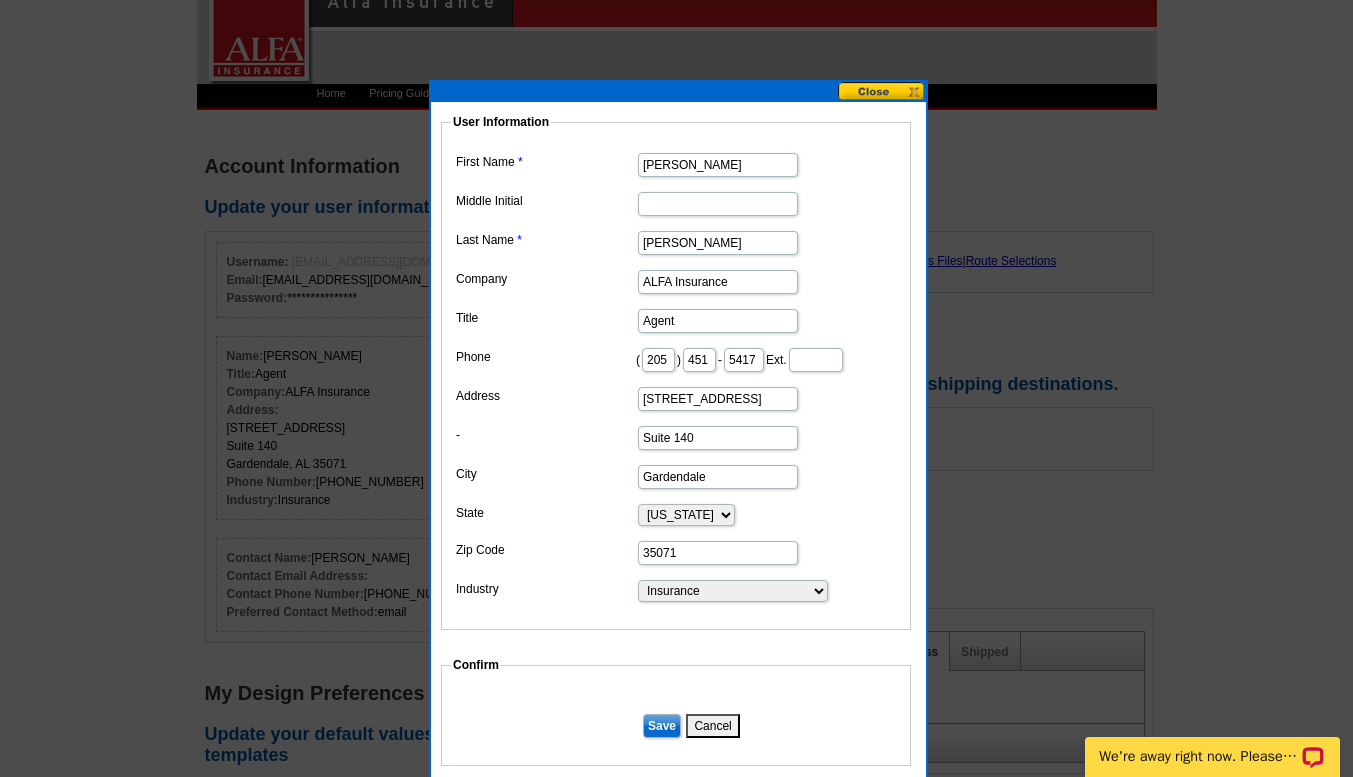 drag, startPoint x: 732, startPoint y: 365, endPoint x: 691, endPoint y: 360, distance: 41.303753 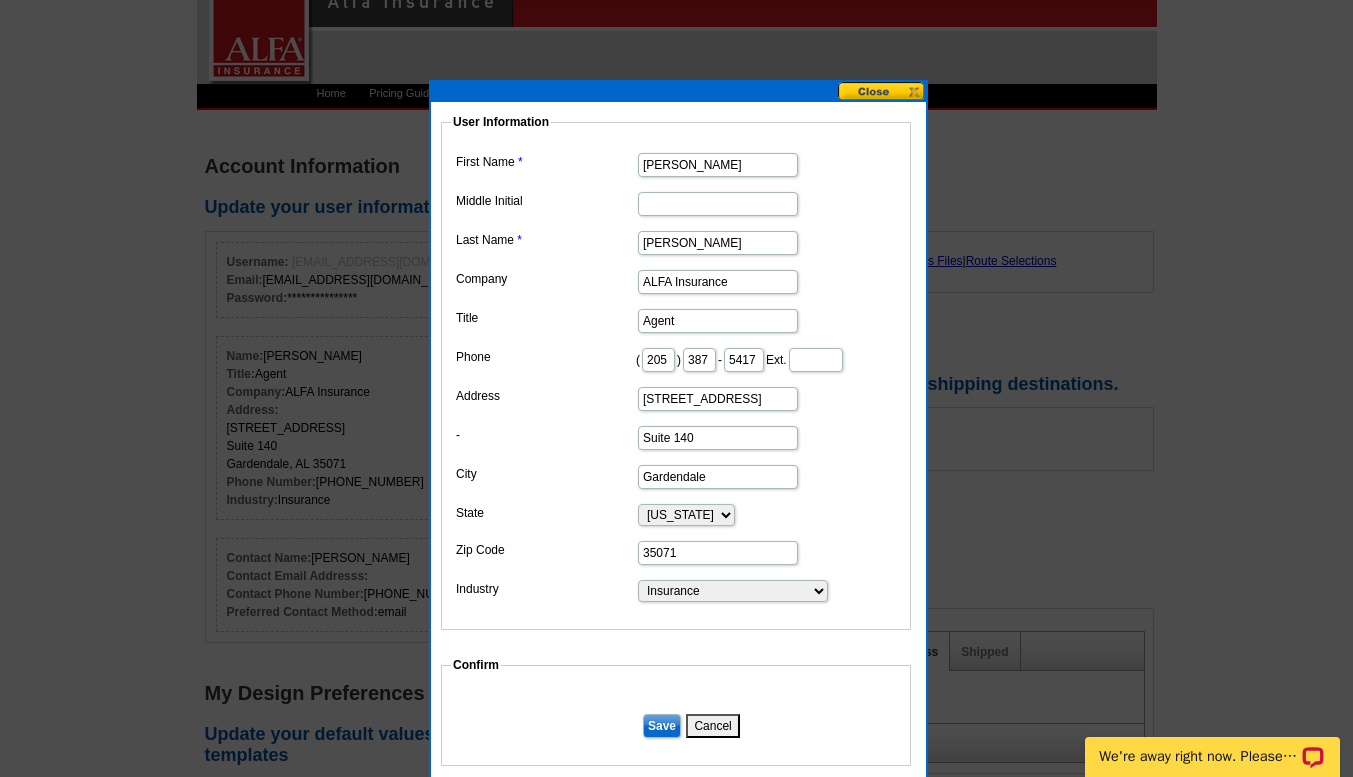 type on "387" 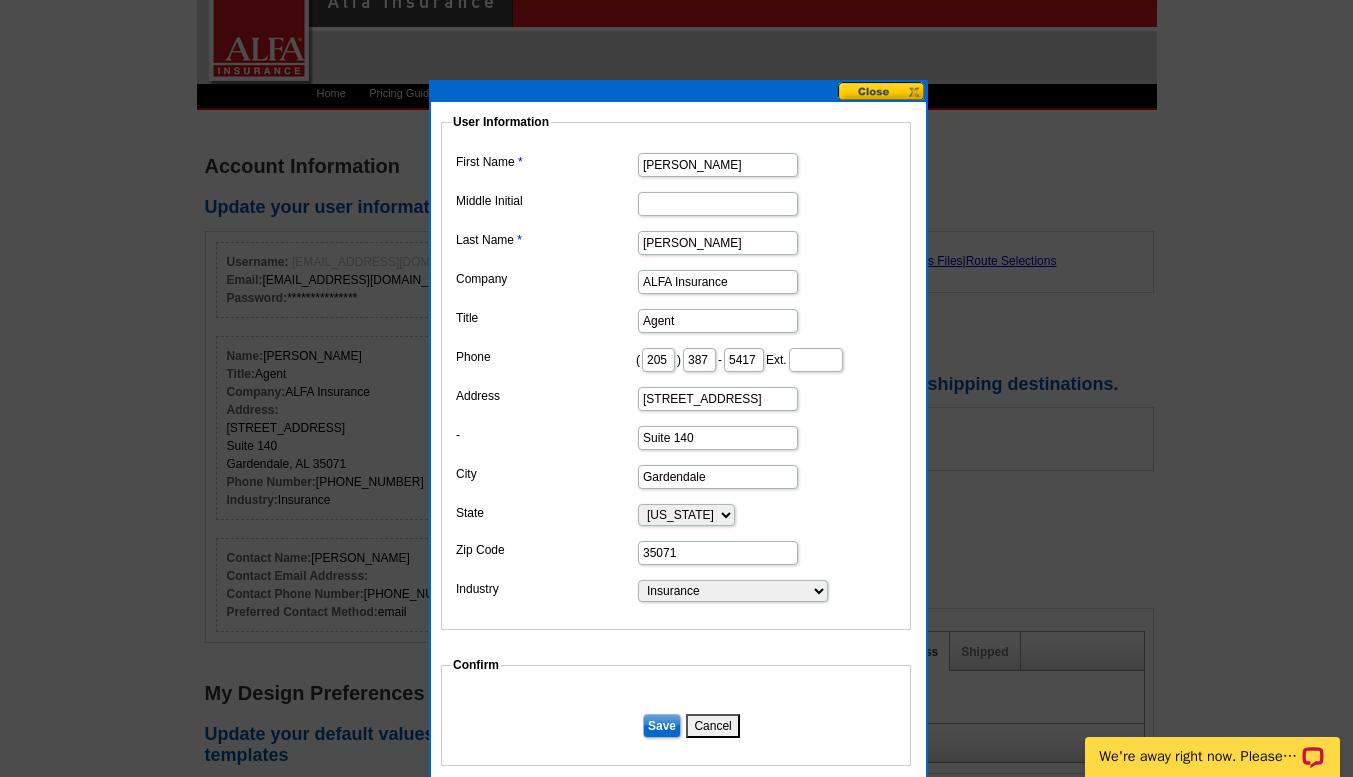 scroll, scrollTop: 0, scrollLeft: 0, axis: both 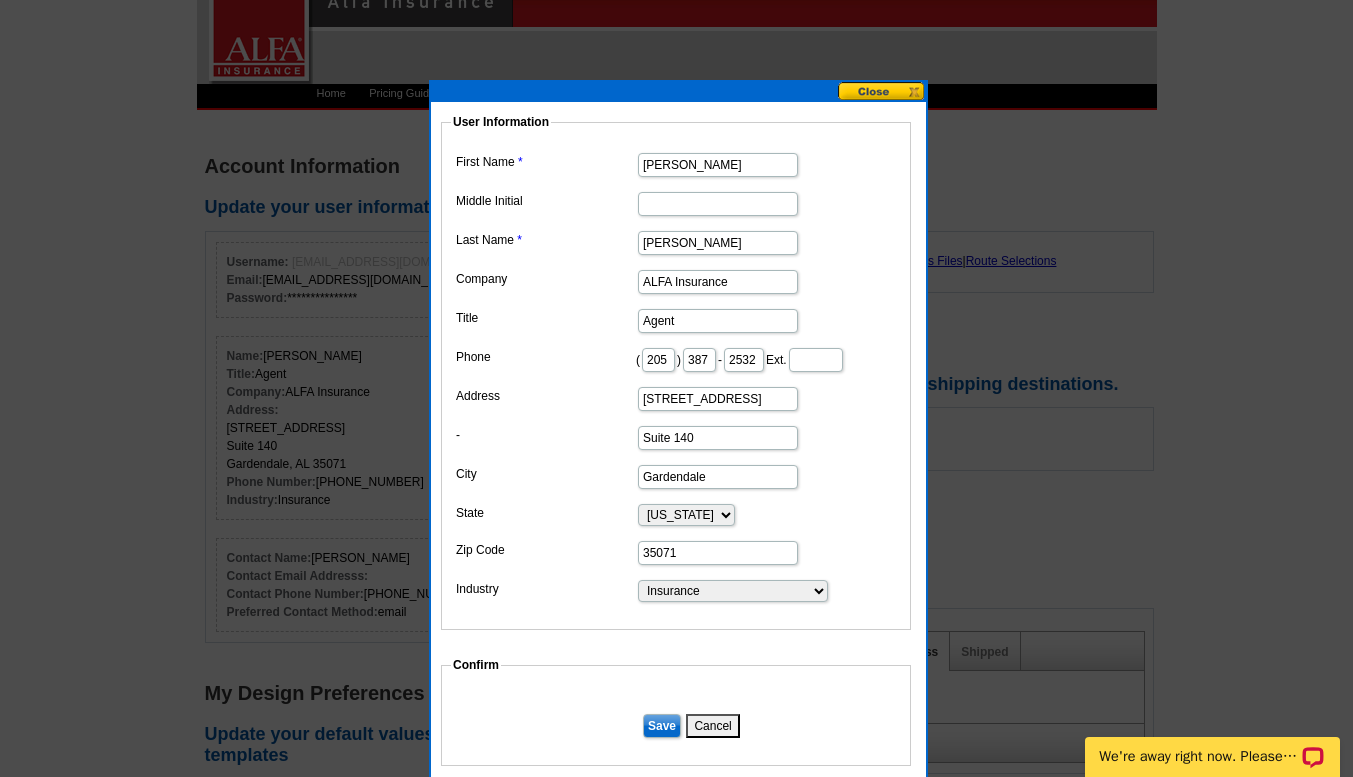 type on "2532" 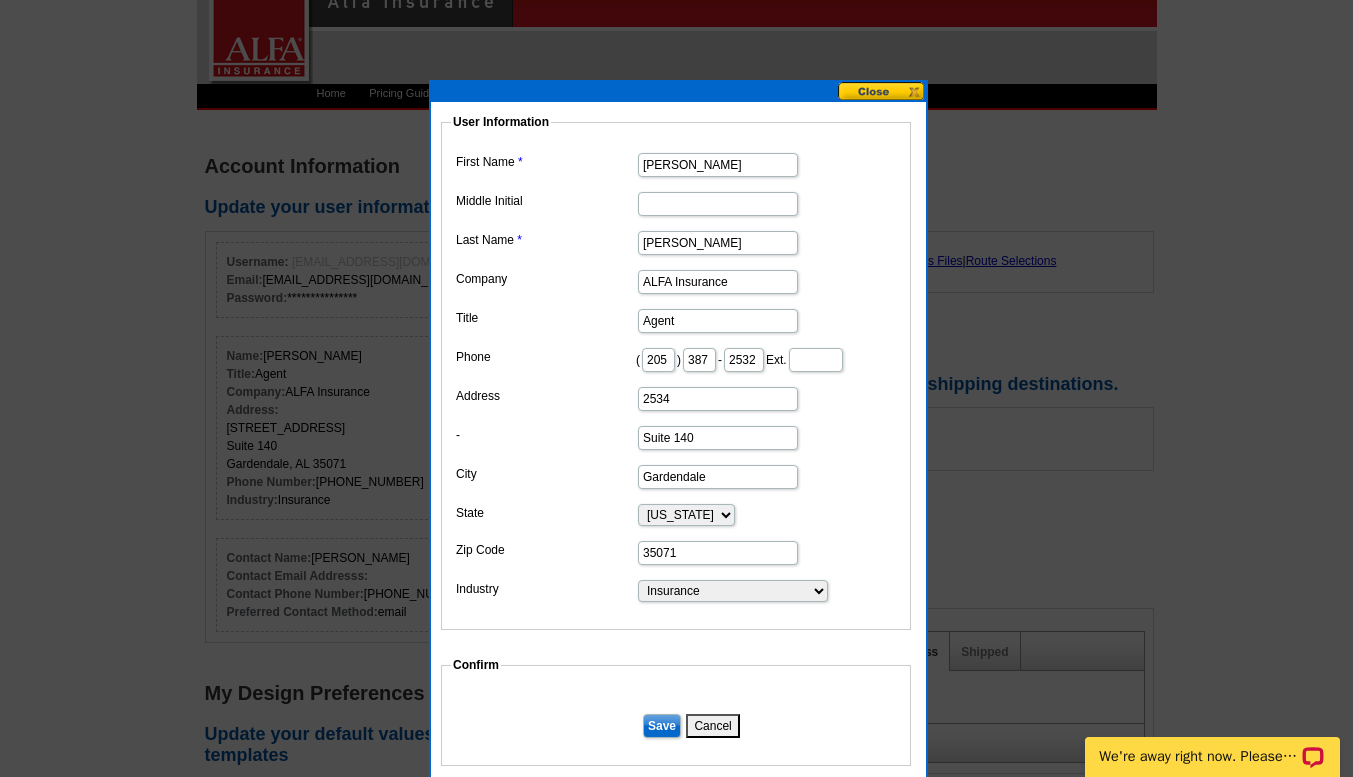 type on "2534 Viking Dr" 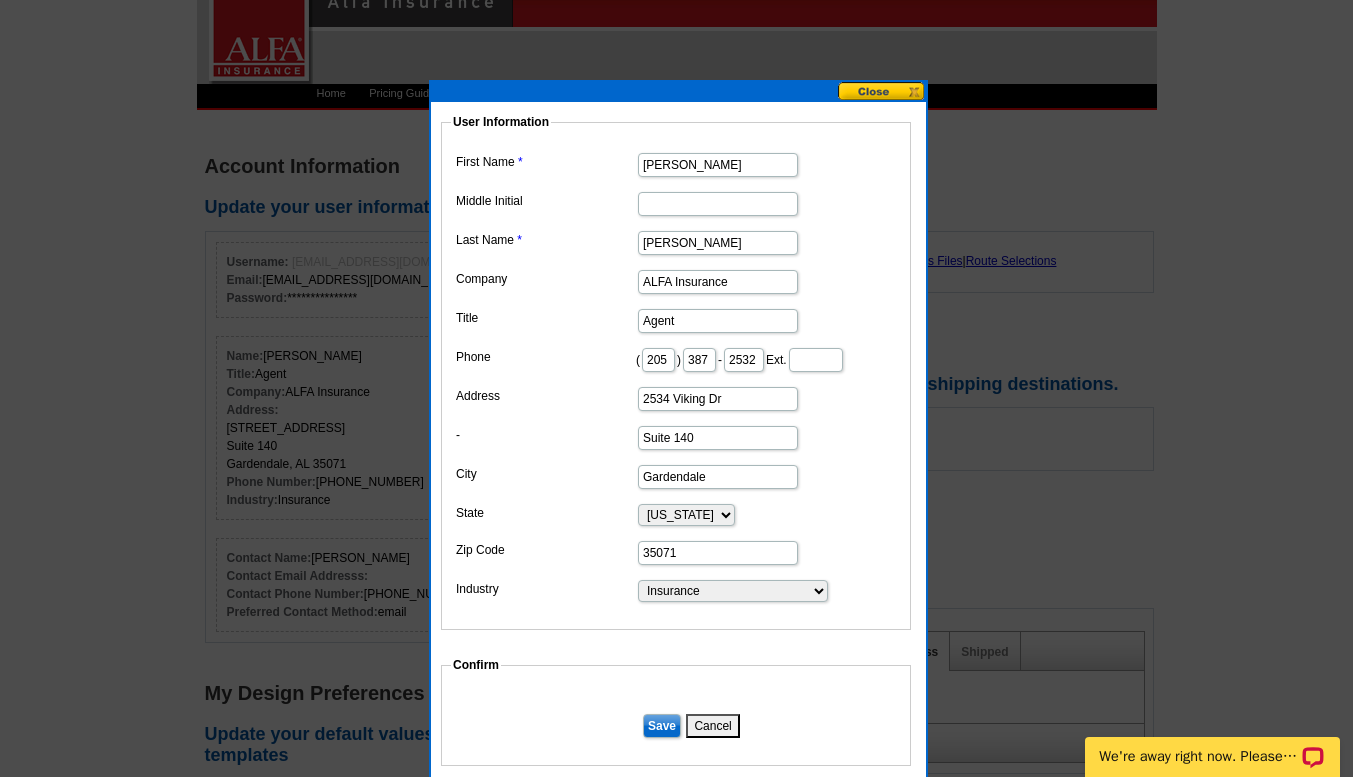 drag, startPoint x: 702, startPoint y: 467, endPoint x: 571, endPoint y: 458, distance: 131.30879 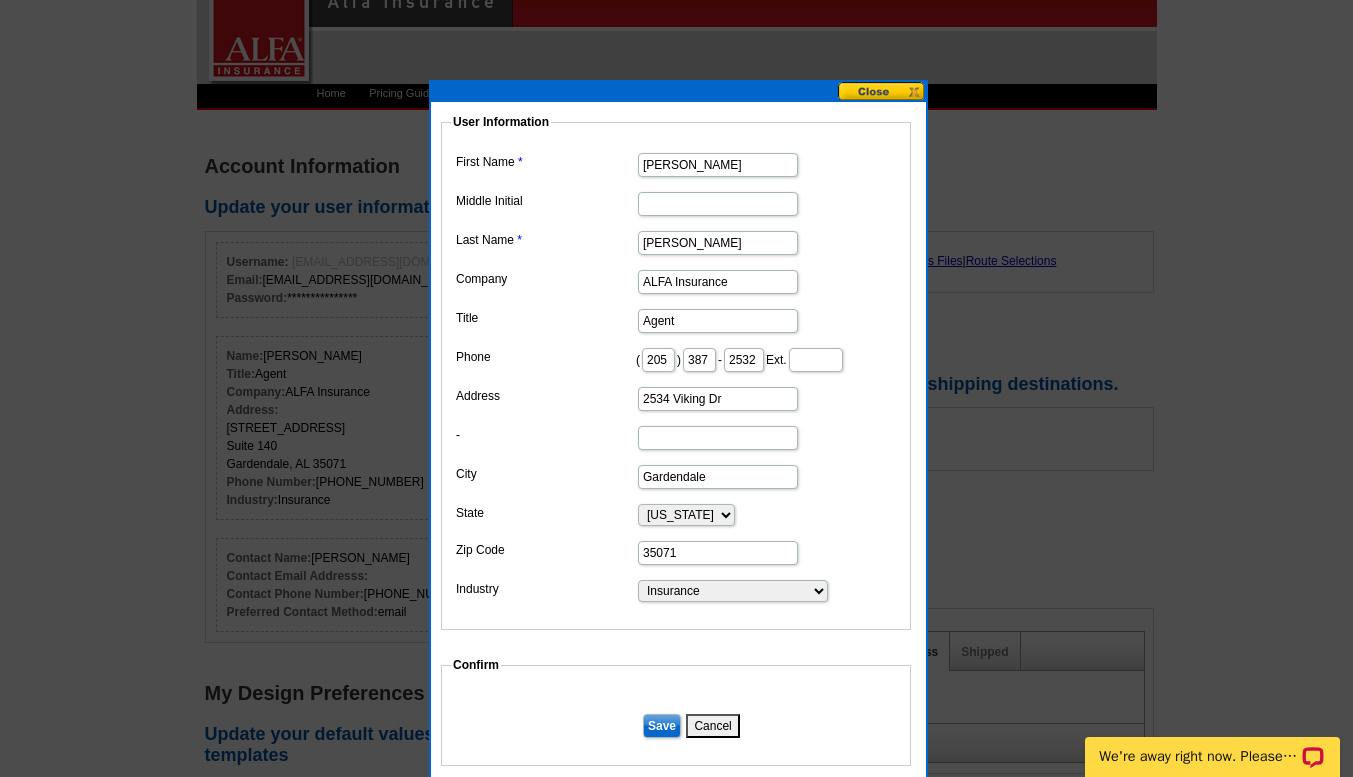 type 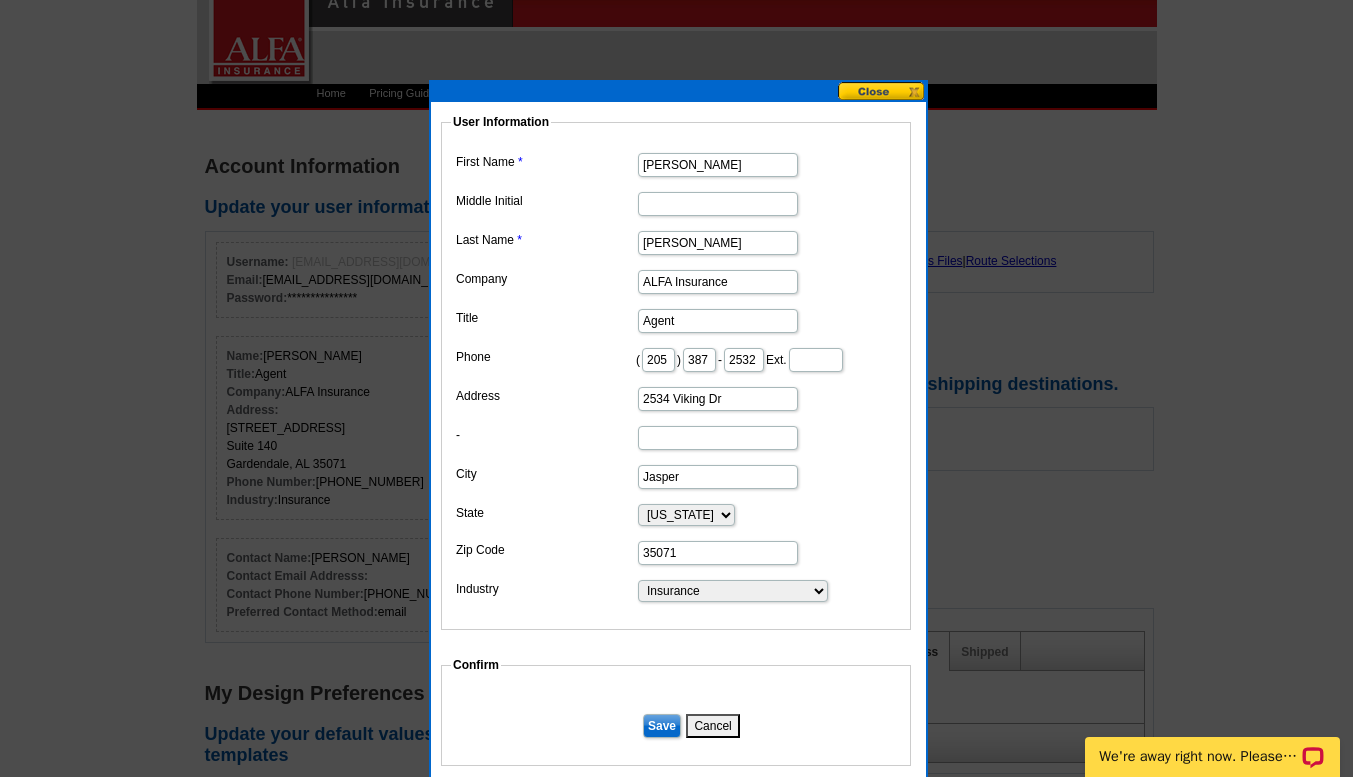 type on "Jasper" 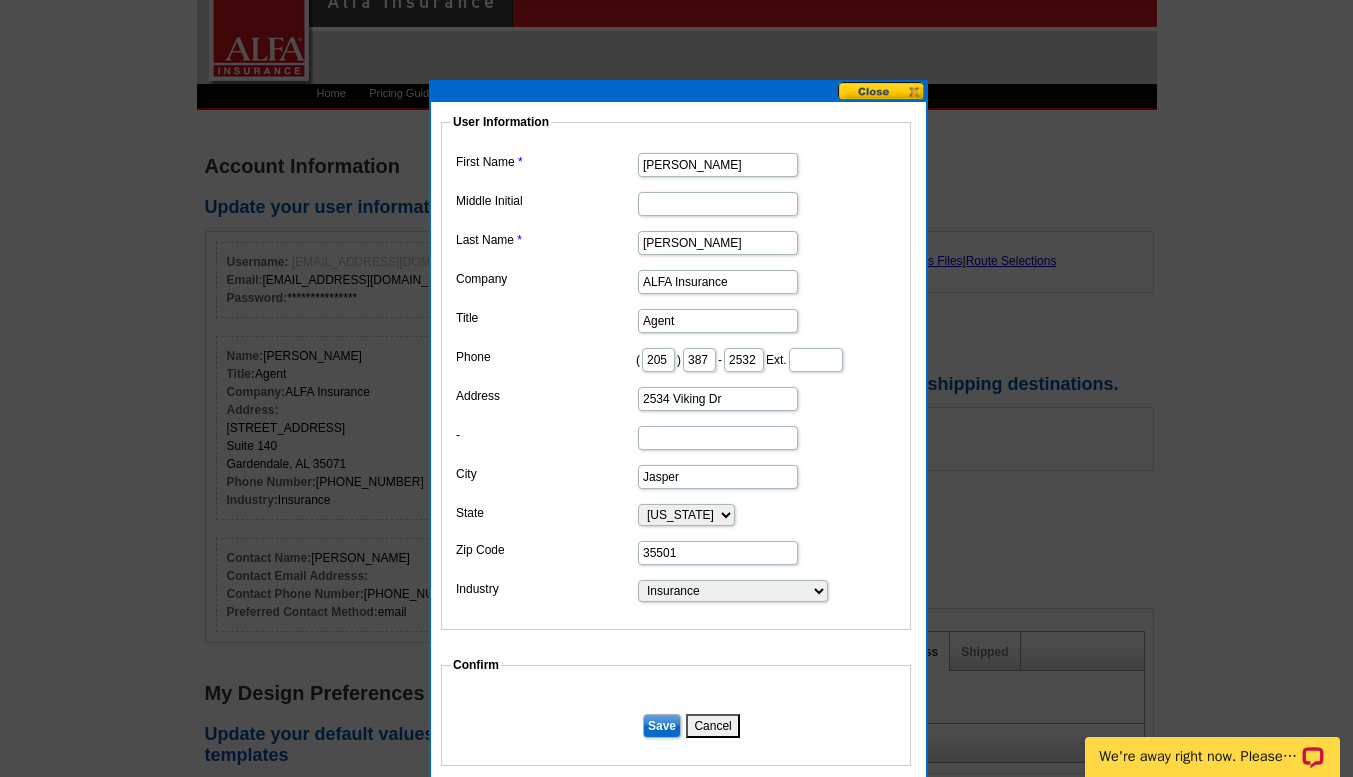type on "35501" 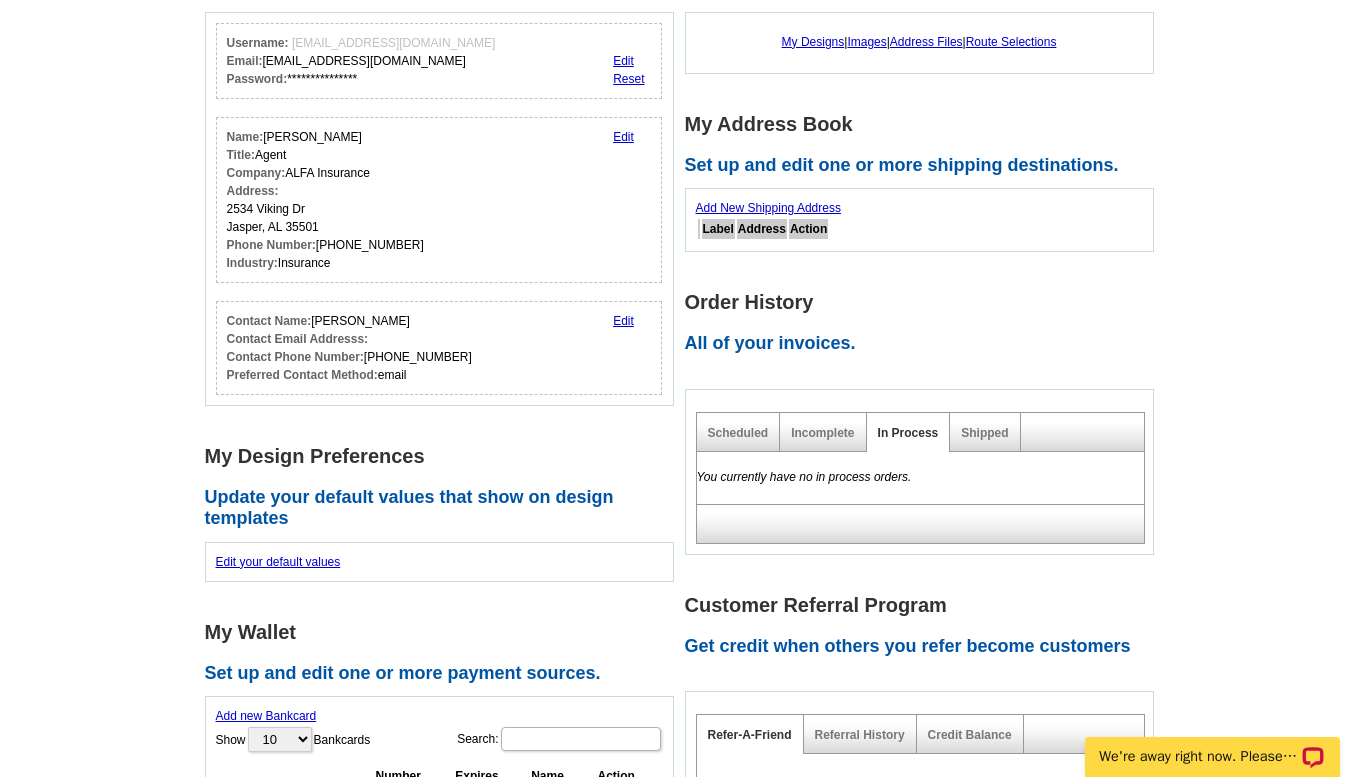 scroll, scrollTop: 247, scrollLeft: 0, axis: vertical 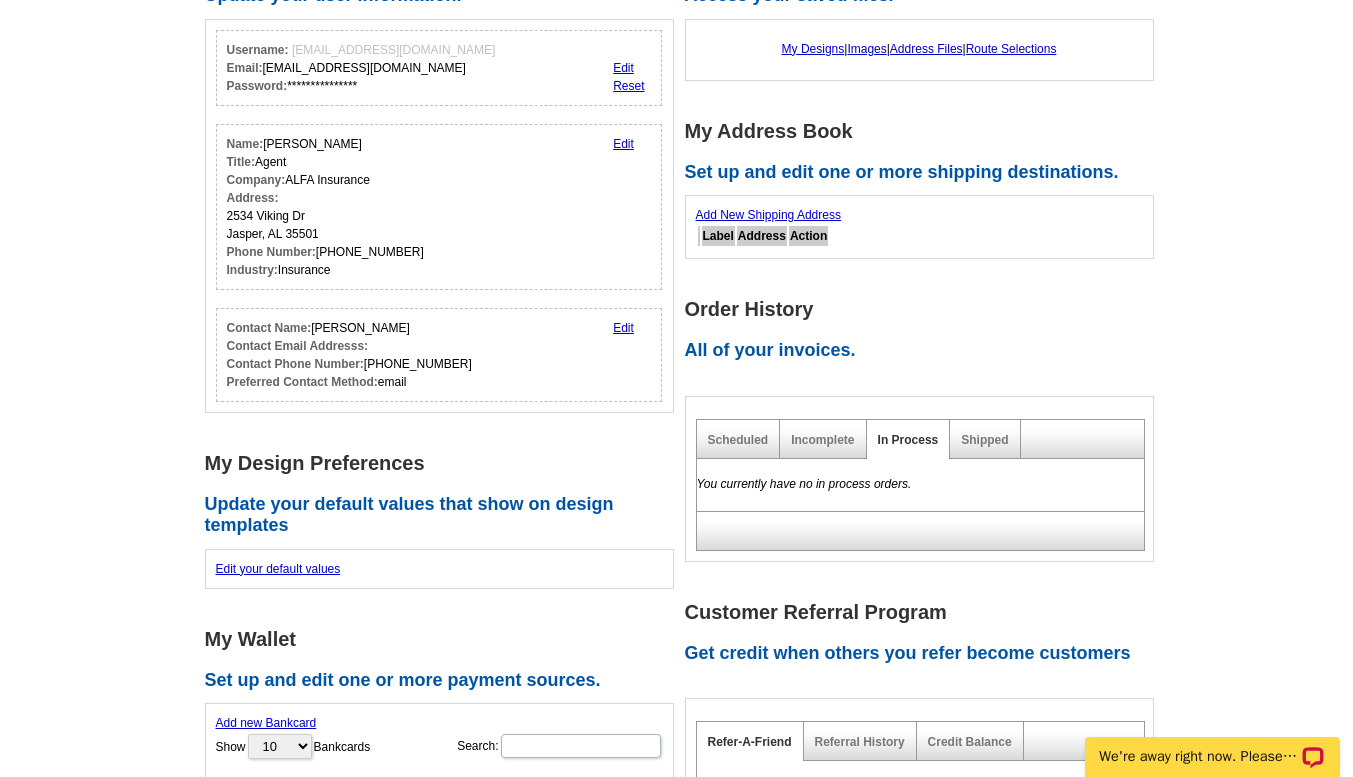 click on "Edit" at bounding box center (623, 328) 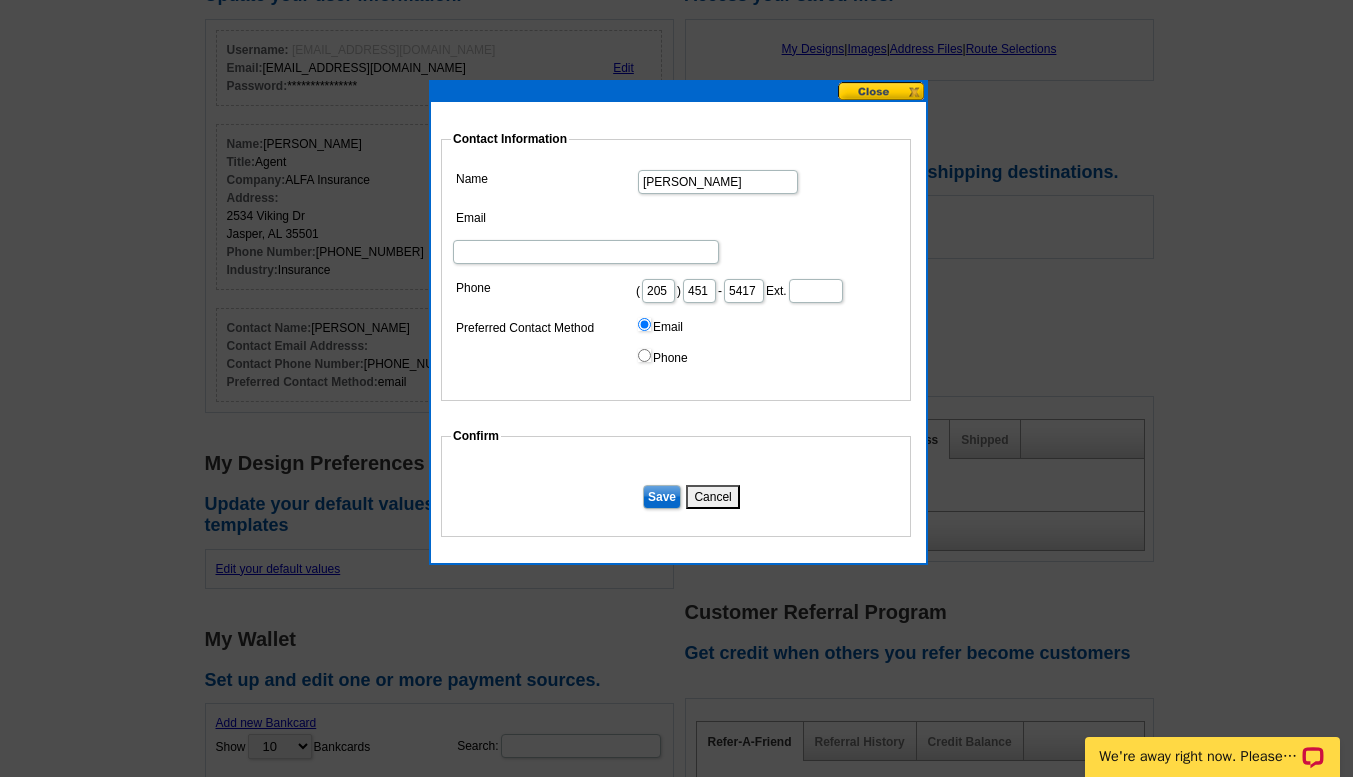click on "451" at bounding box center [699, 291] 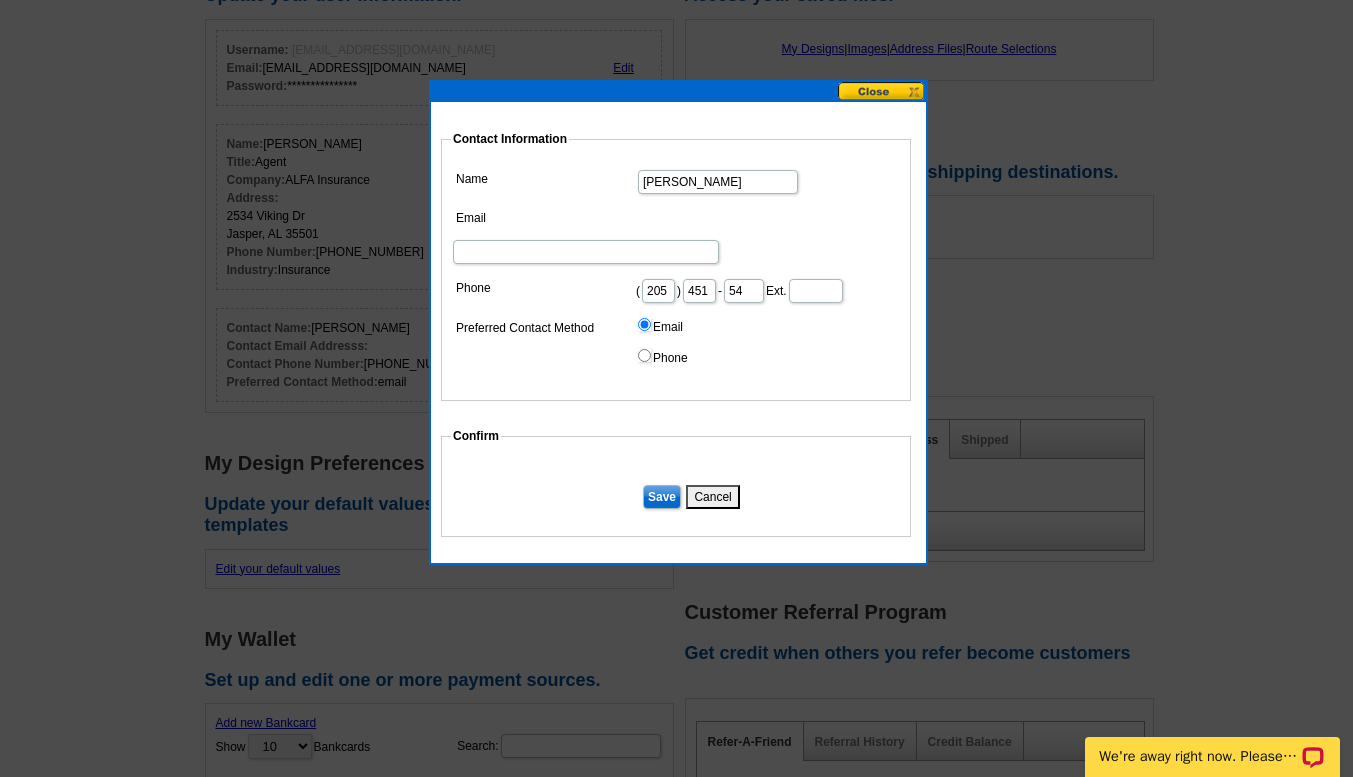 type on "5" 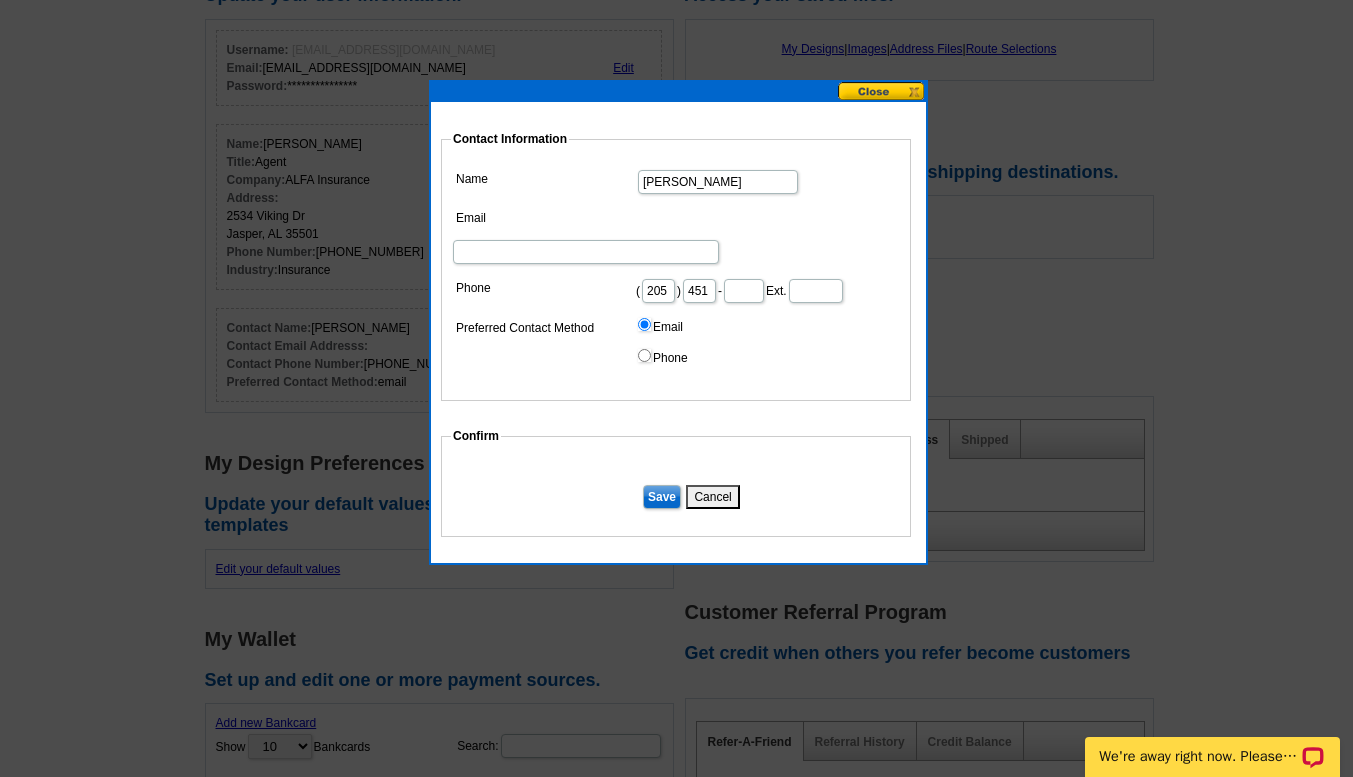 type 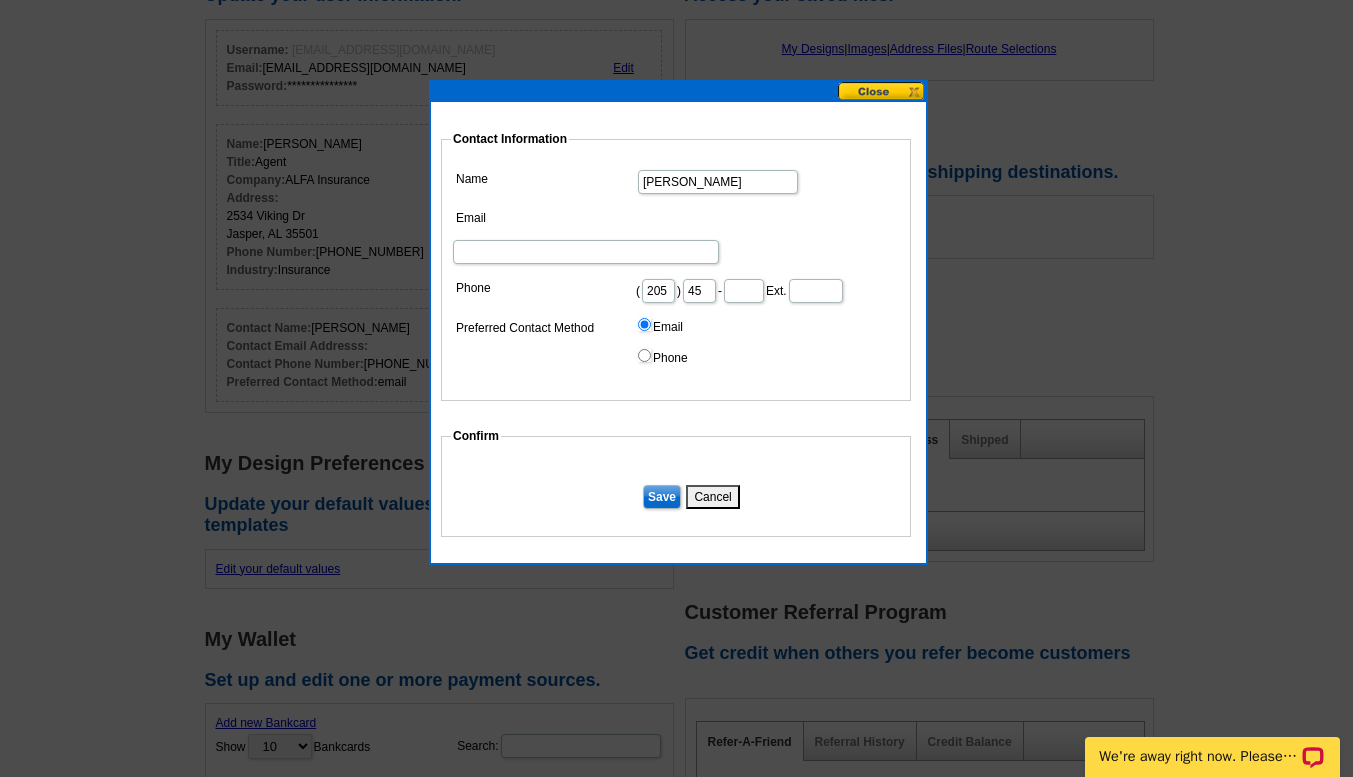 type on "4" 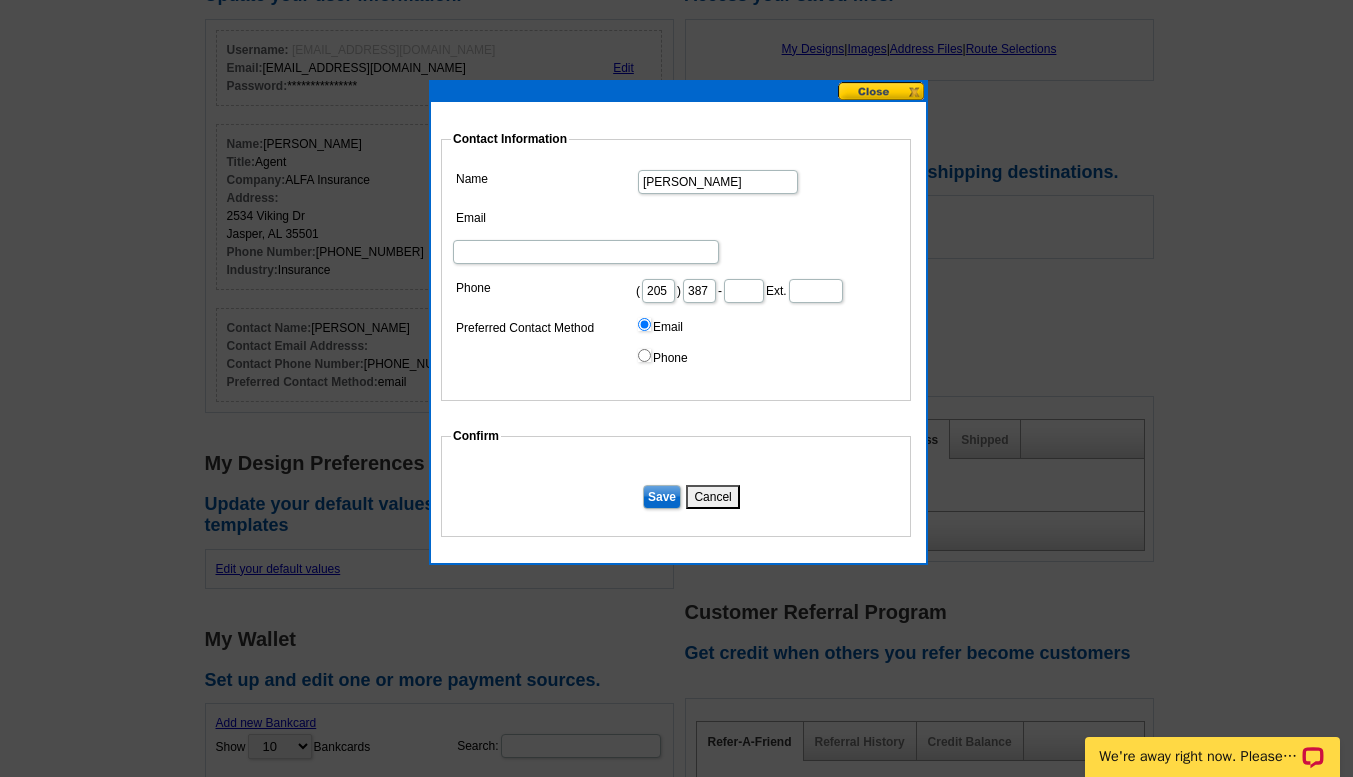 type on "387" 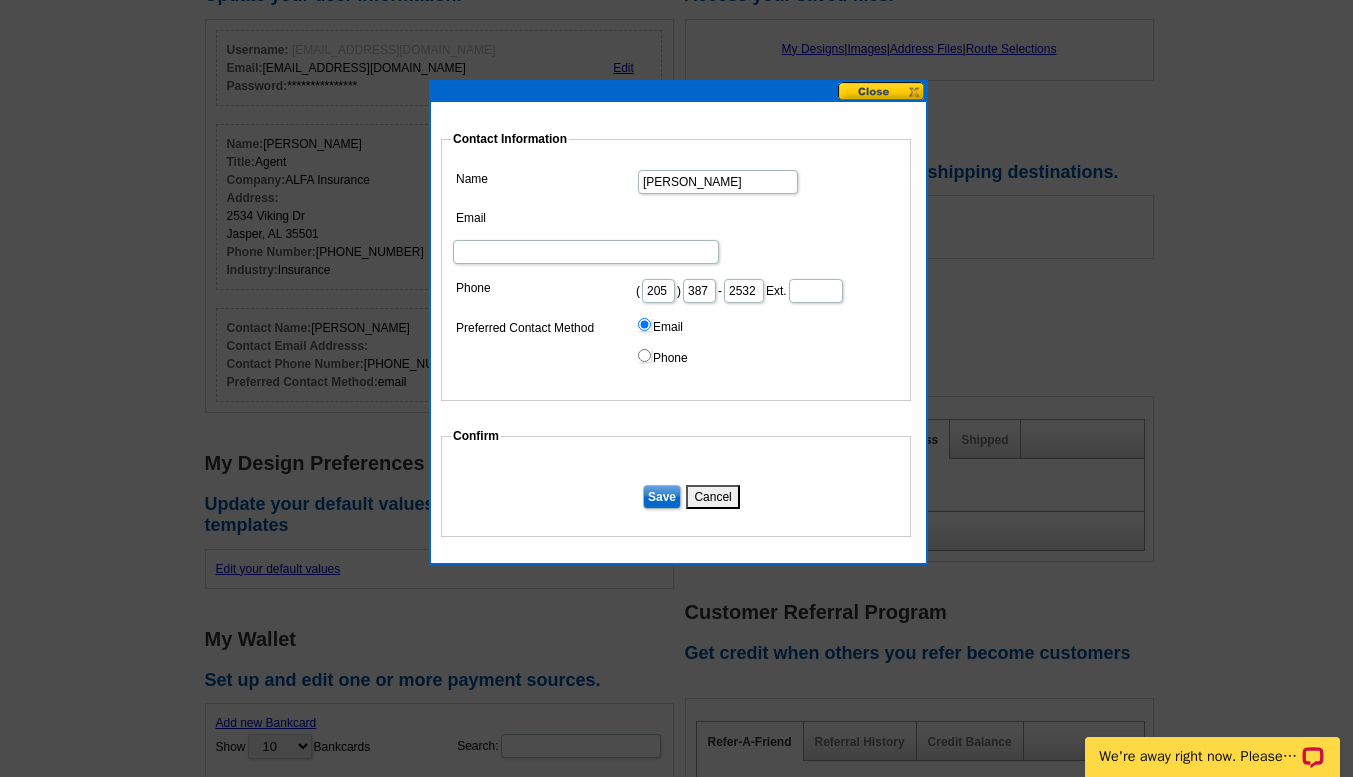 type on "2532" 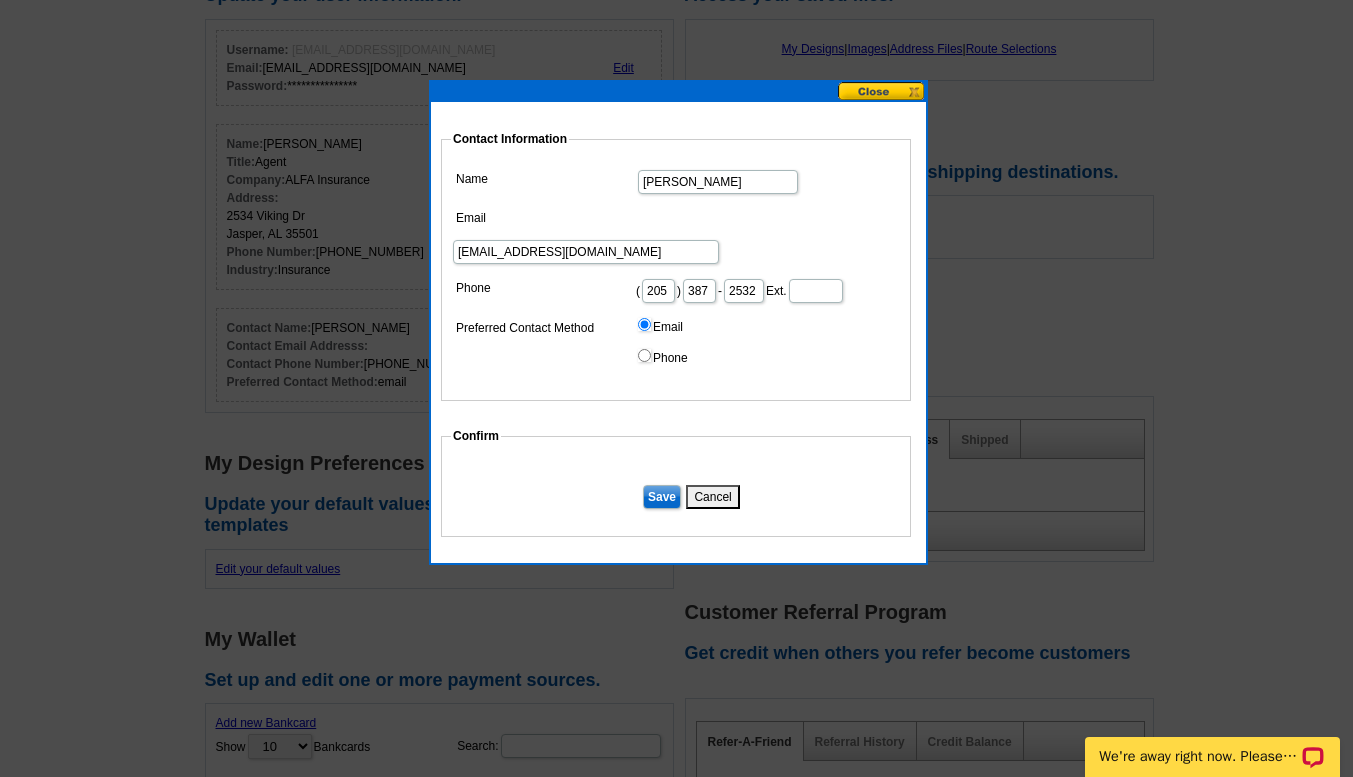 type on "[EMAIL_ADDRESS][DOMAIN_NAME]" 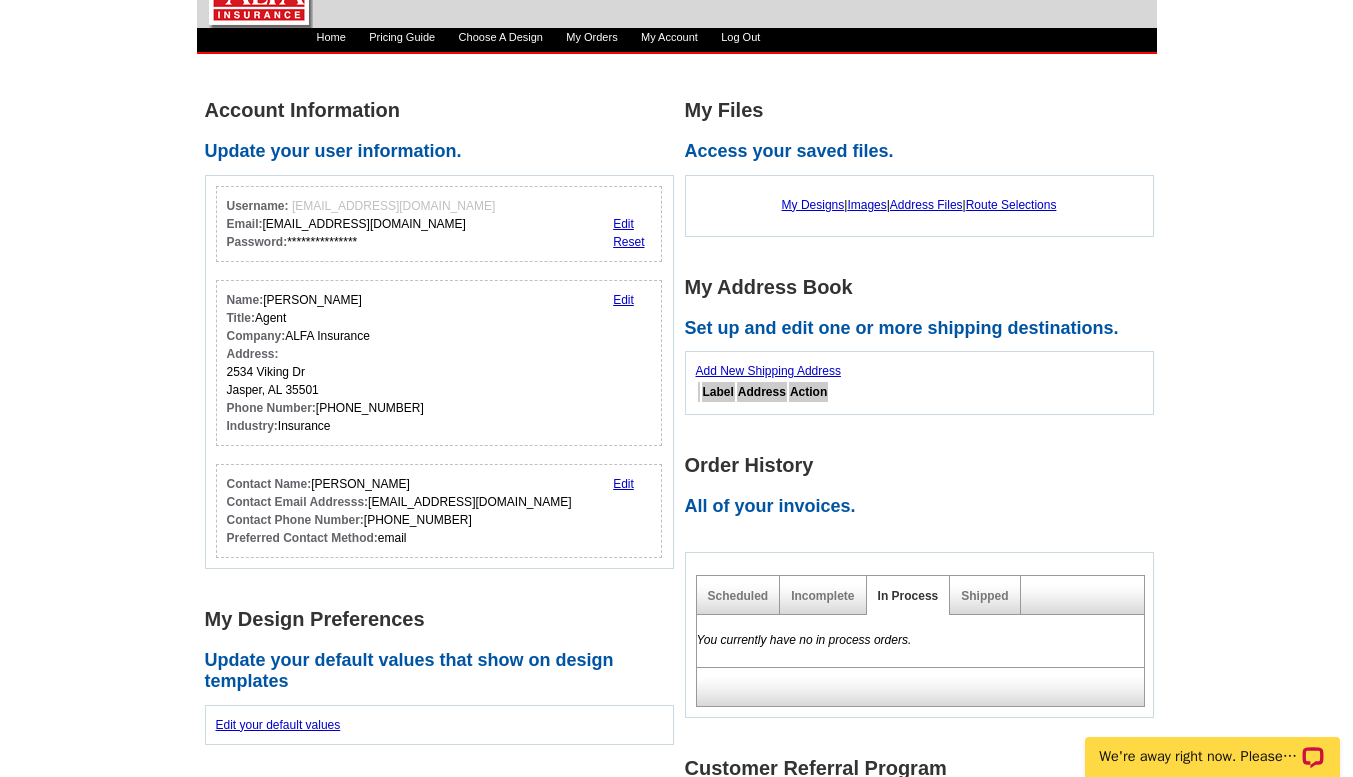 scroll, scrollTop: 92, scrollLeft: 0, axis: vertical 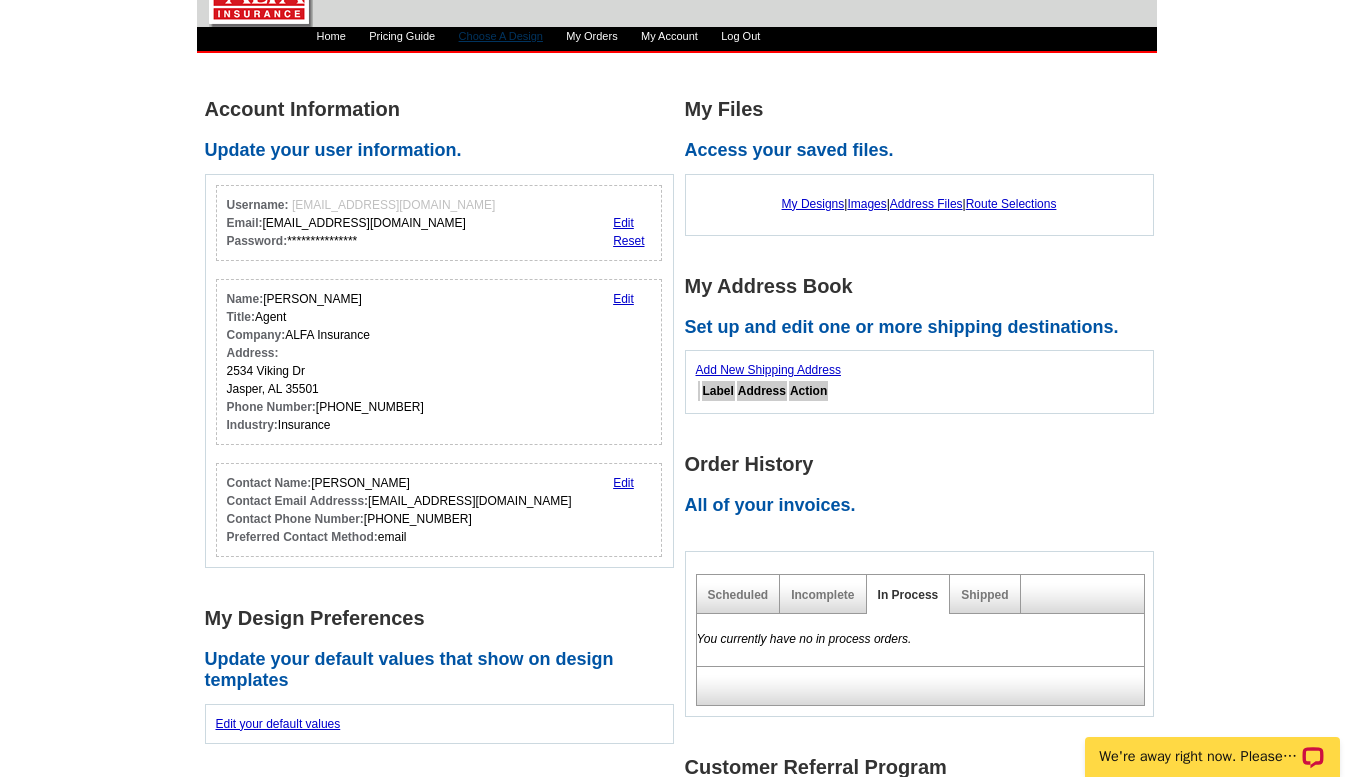 click on "Choose A Design" at bounding box center [501, 36] 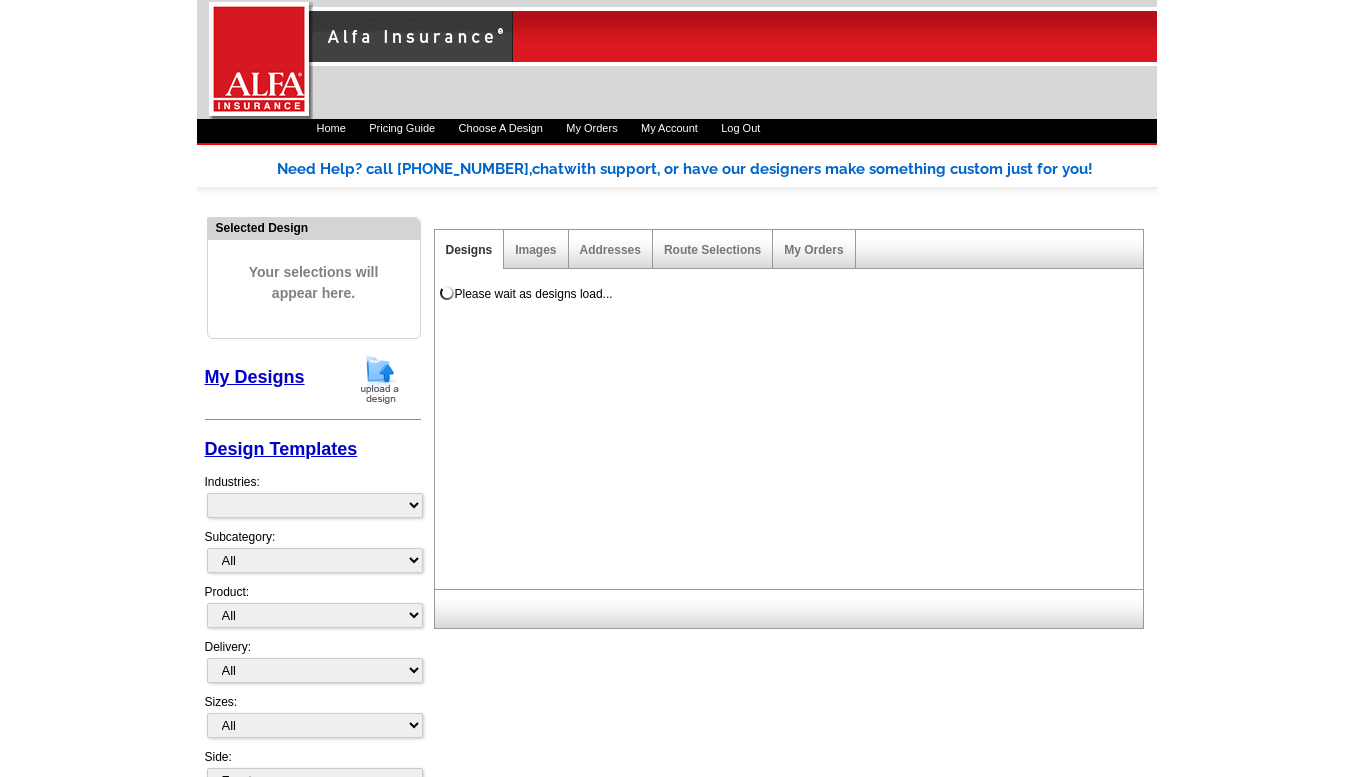 scroll, scrollTop: 0, scrollLeft: 0, axis: both 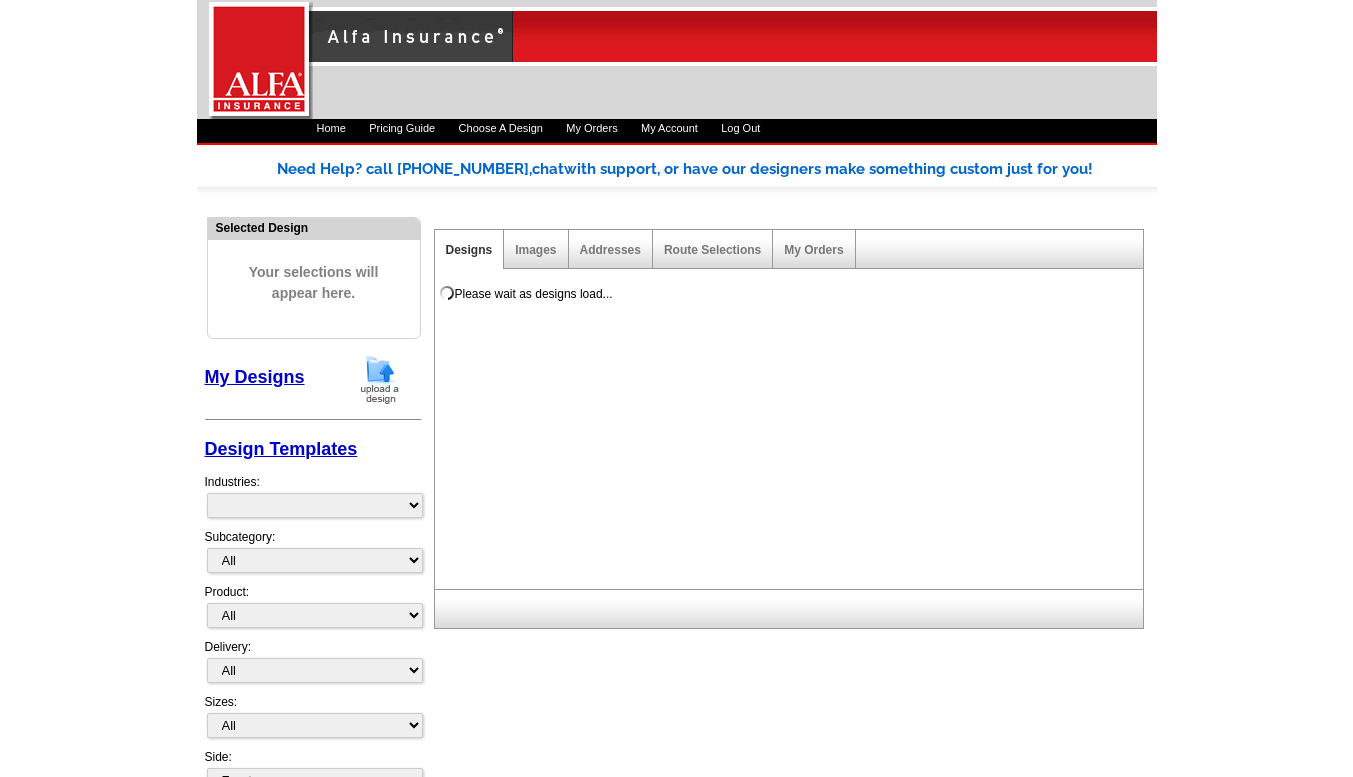 select on "1325" 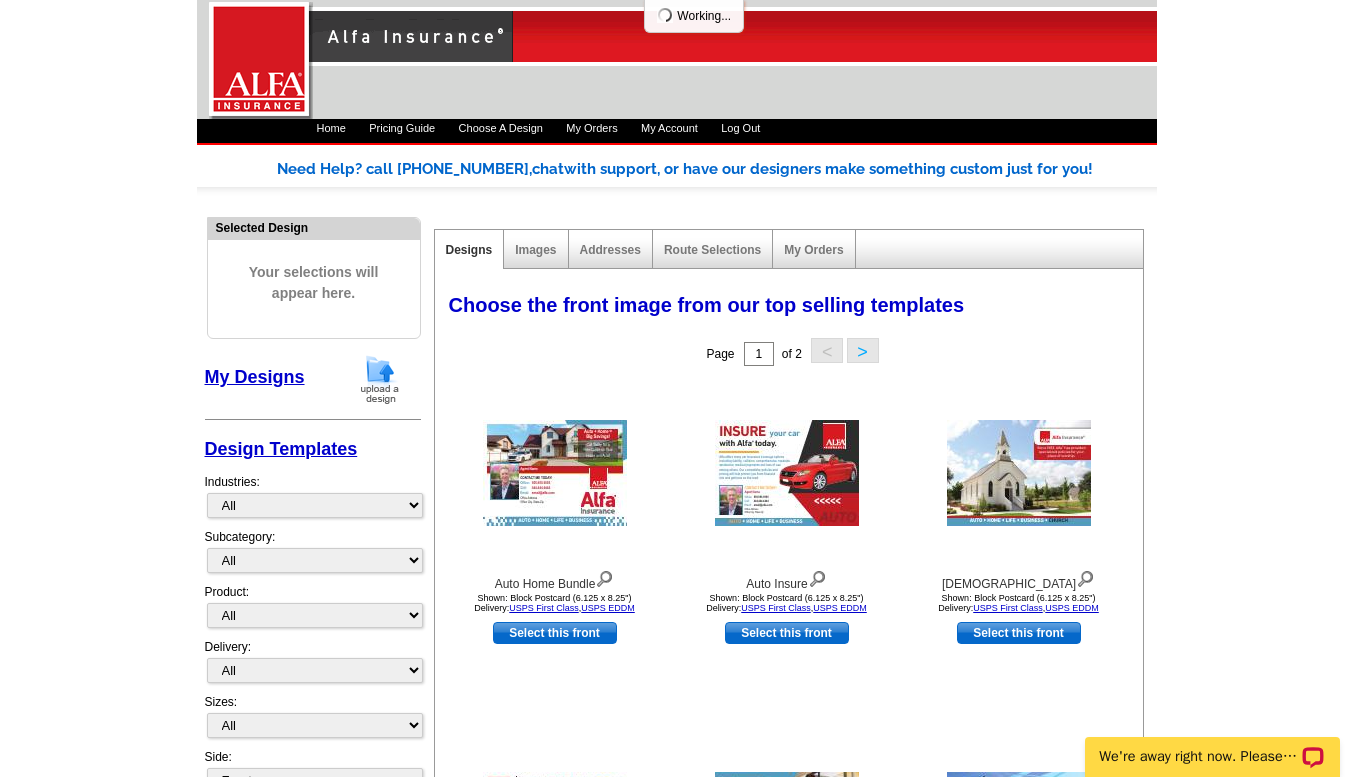 scroll, scrollTop: 0, scrollLeft: 0, axis: both 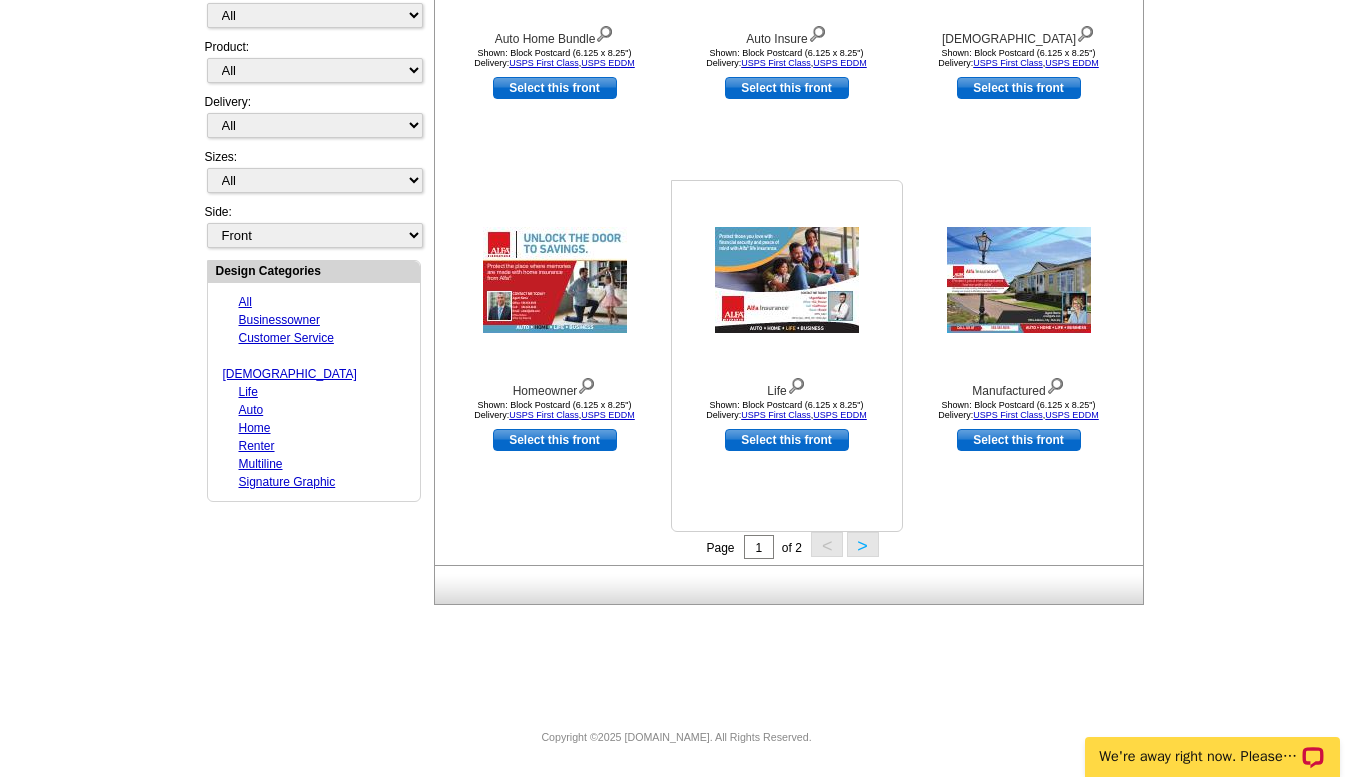 drag, startPoint x: 796, startPoint y: 384, endPoint x: 785, endPoint y: 393, distance: 14.21267 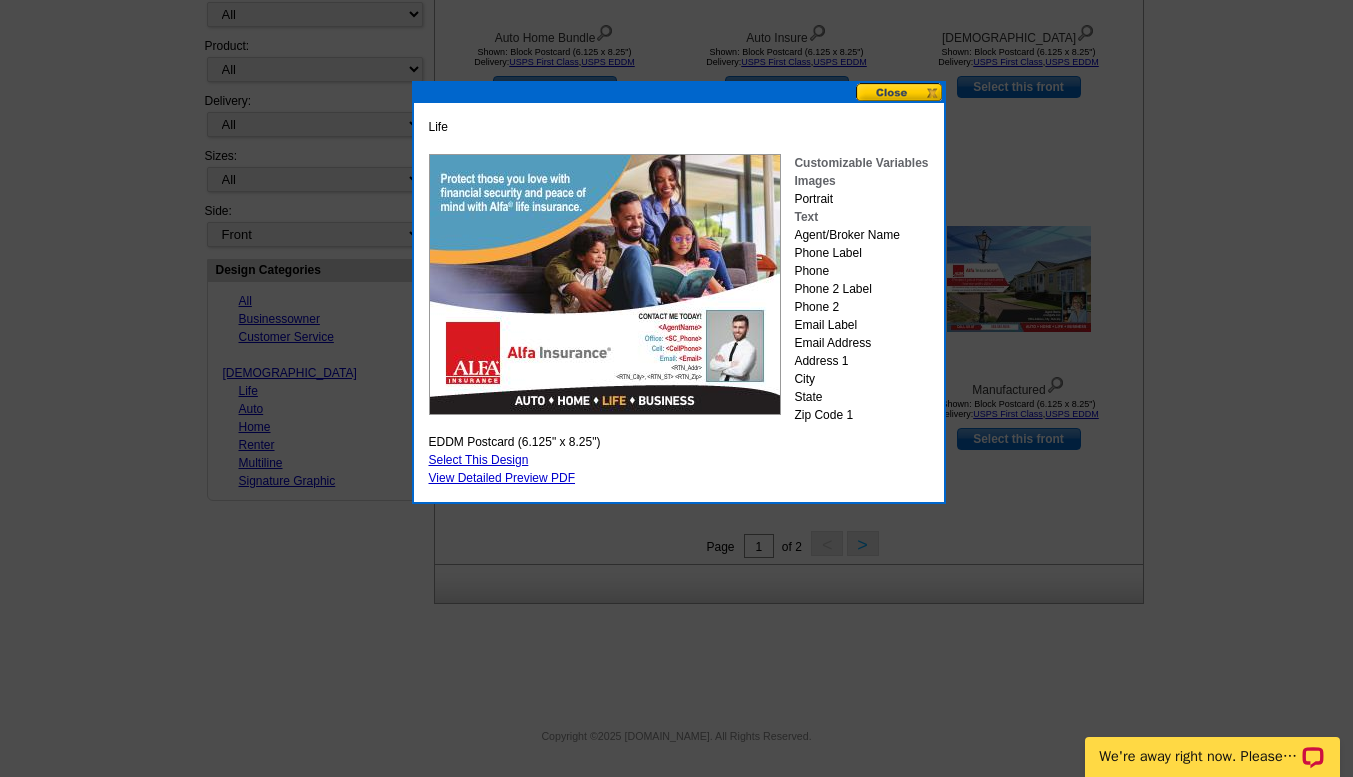 click on "Select This Design" at bounding box center [479, 460] 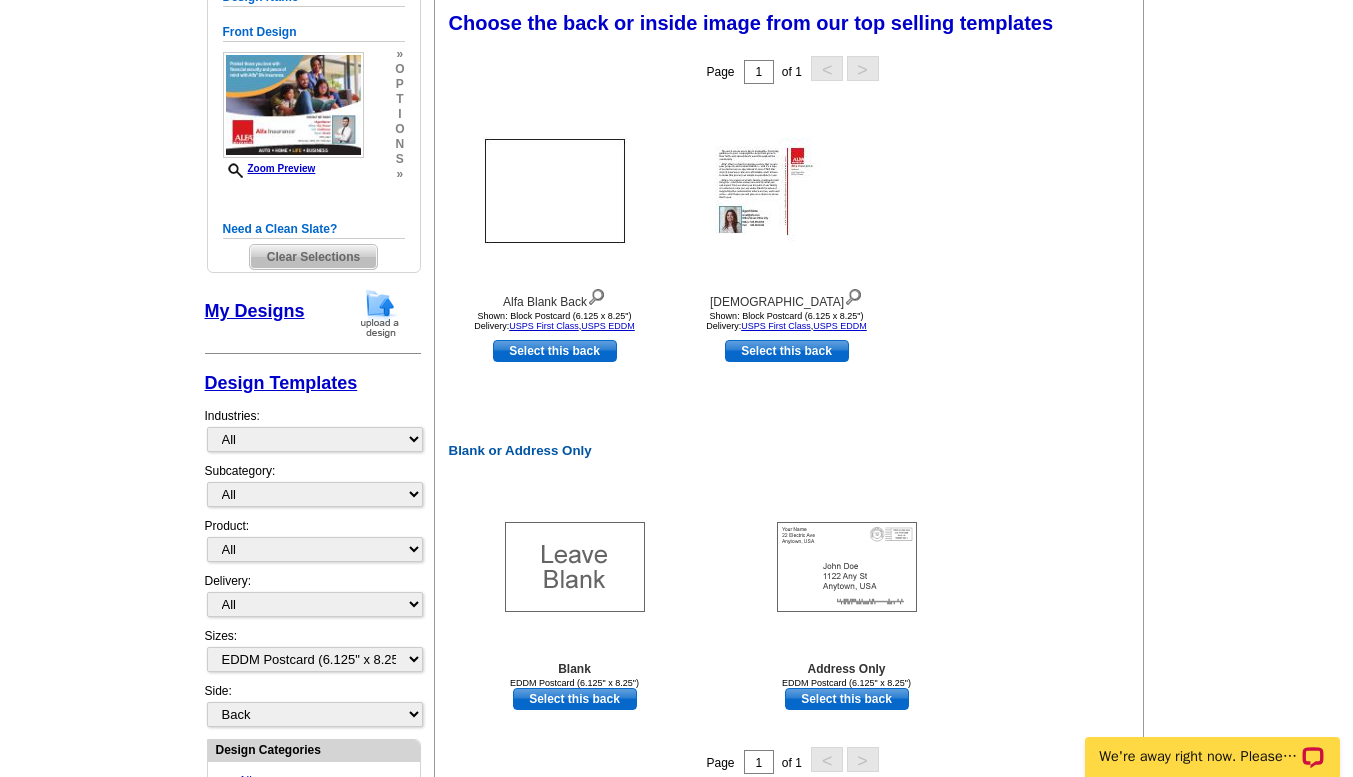 scroll, scrollTop: 283, scrollLeft: 0, axis: vertical 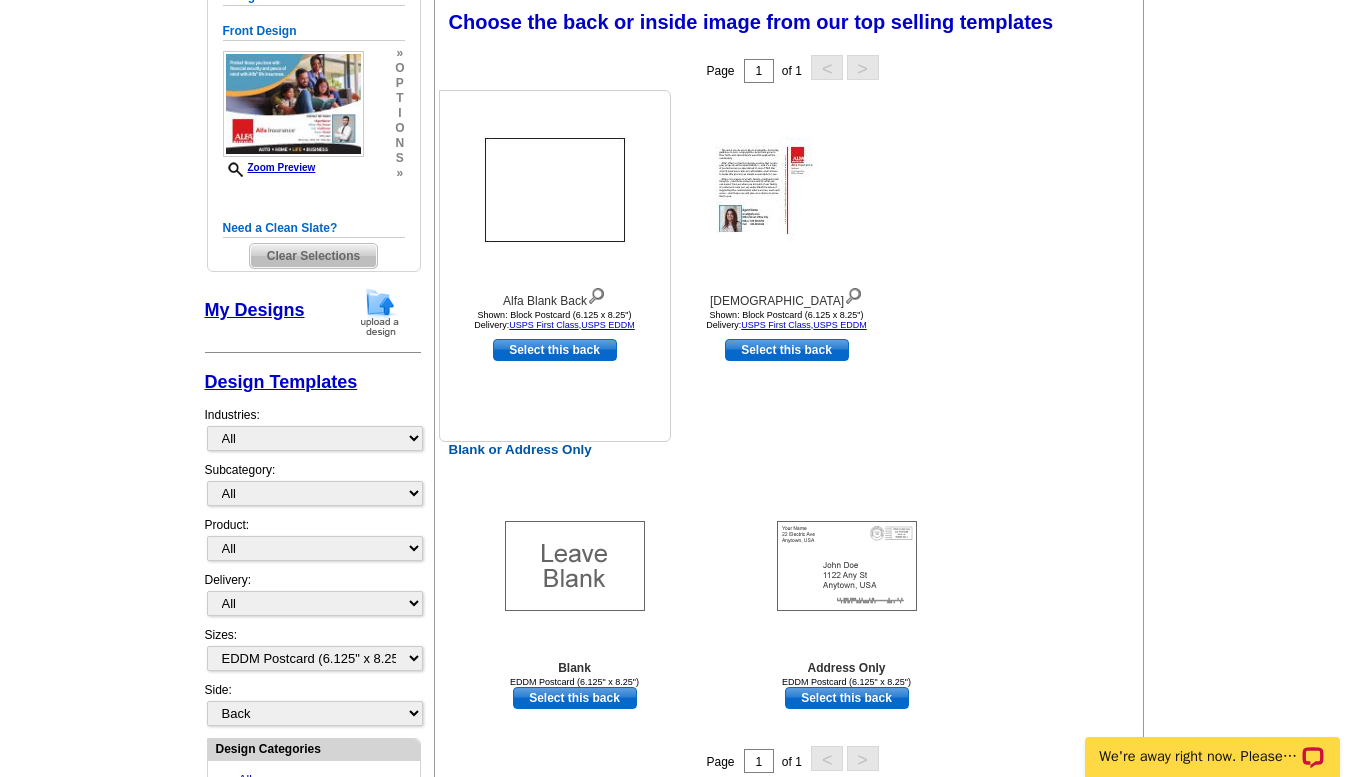 click on "Select this back" at bounding box center (555, 350) 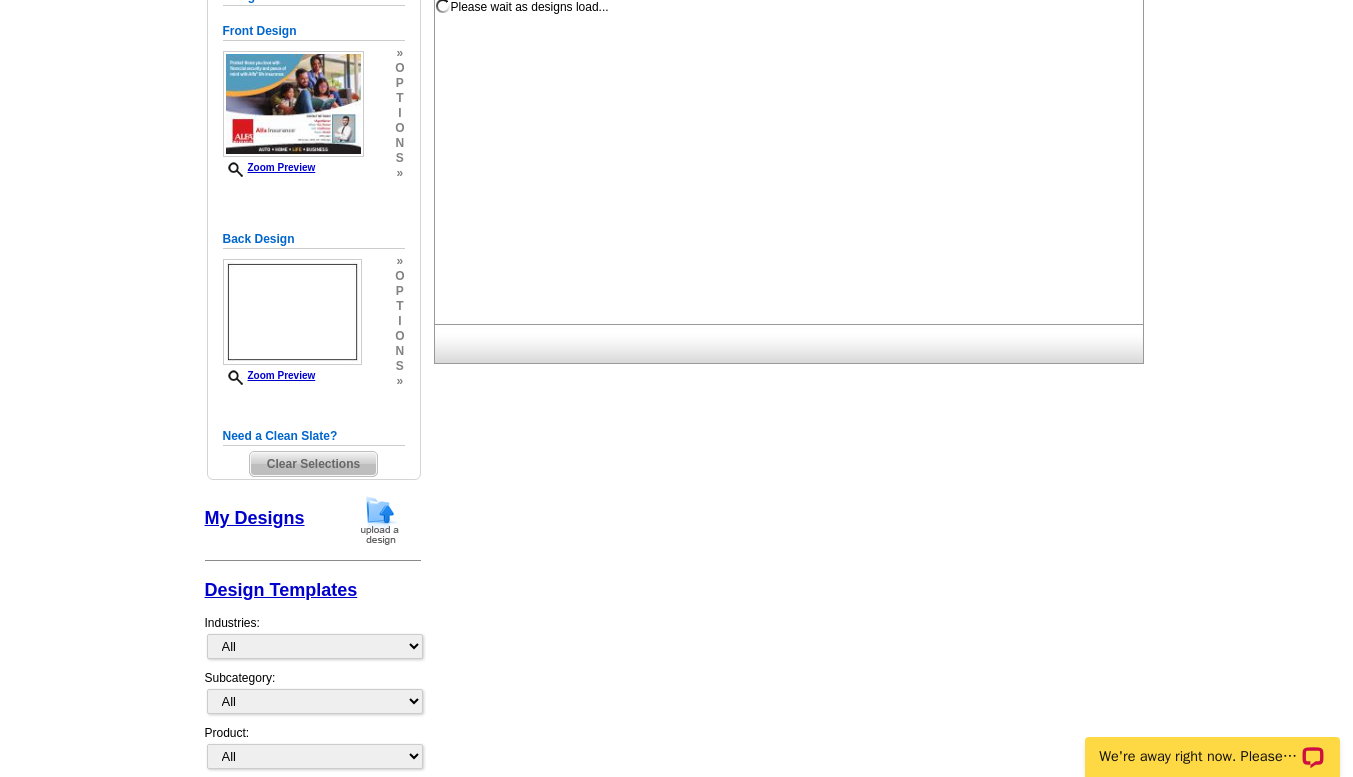 scroll, scrollTop: 0, scrollLeft: 0, axis: both 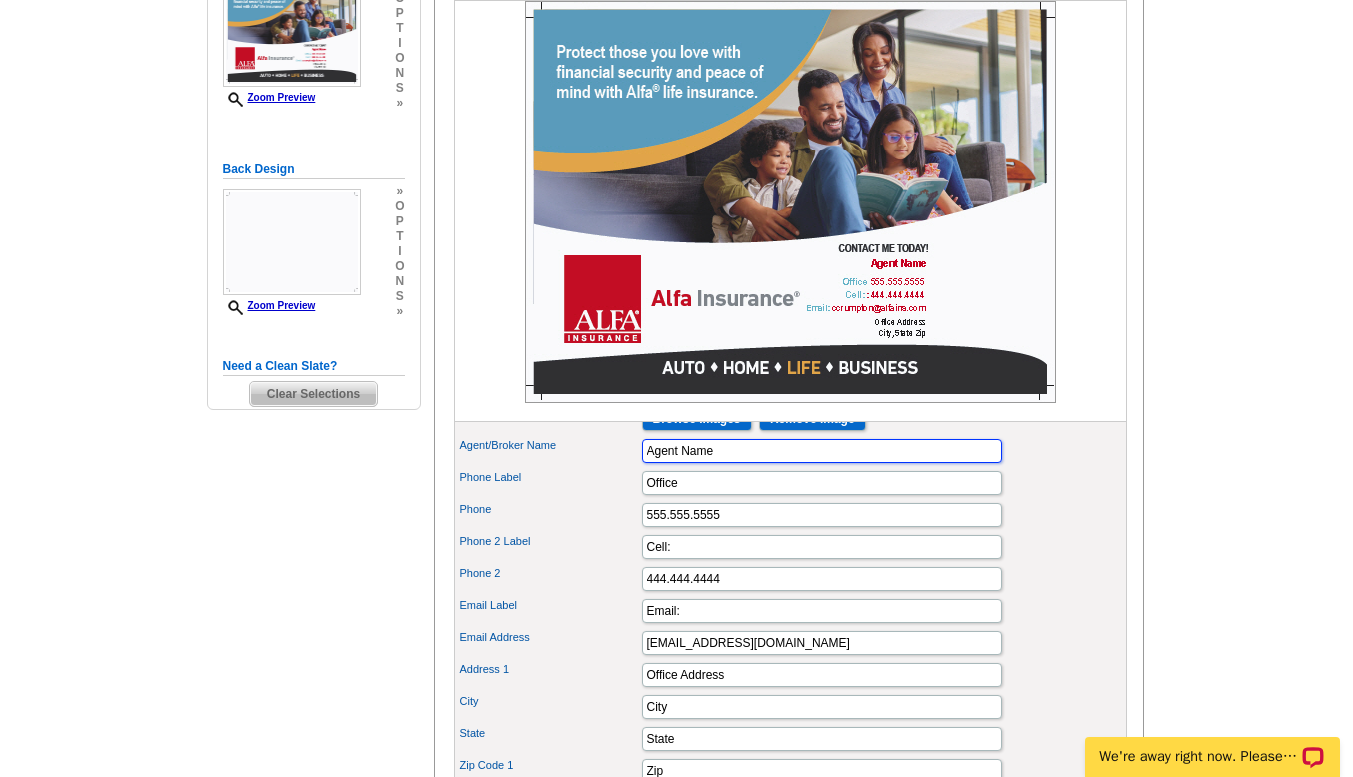 drag, startPoint x: 726, startPoint y: 485, endPoint x: 586, endPoint y: 484, distance: 140.00357 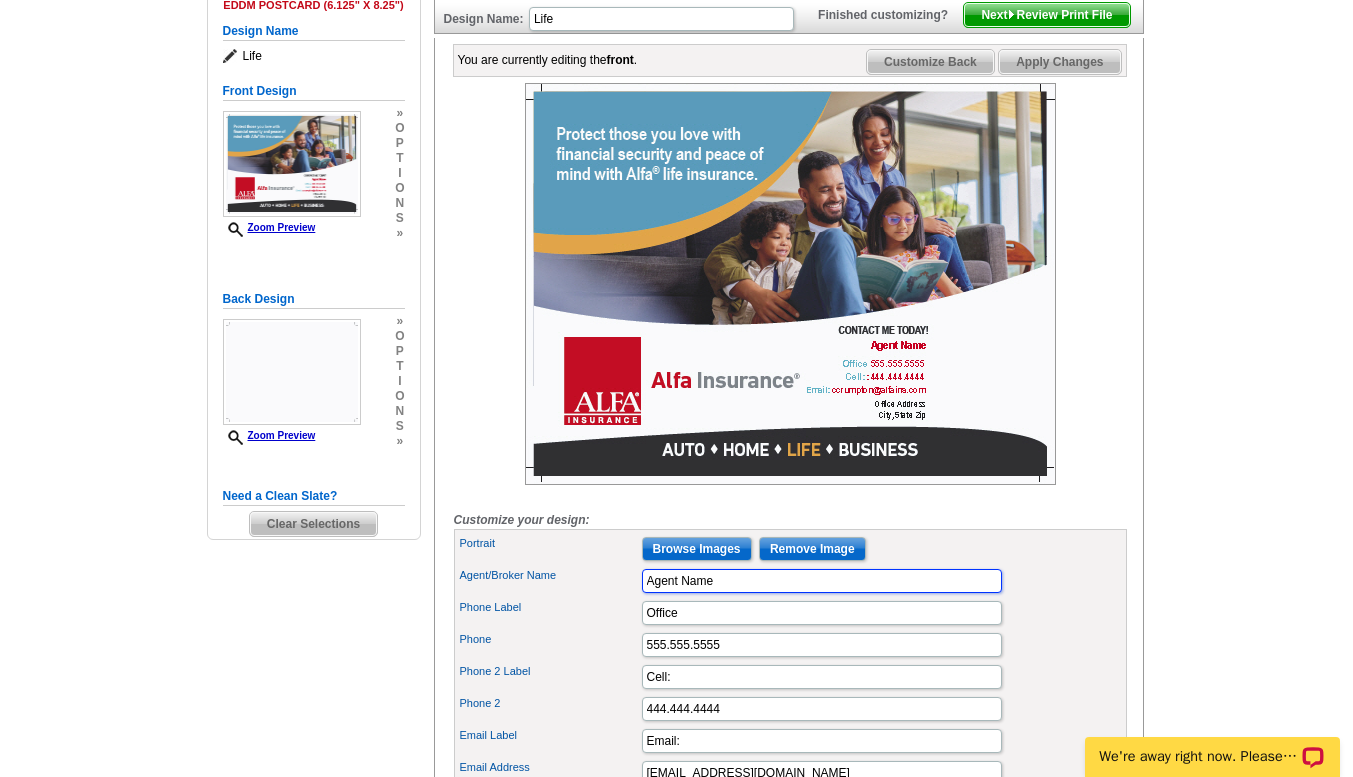 scroll, scrollTop: 247, scrollLeft: 0, axis: vertical 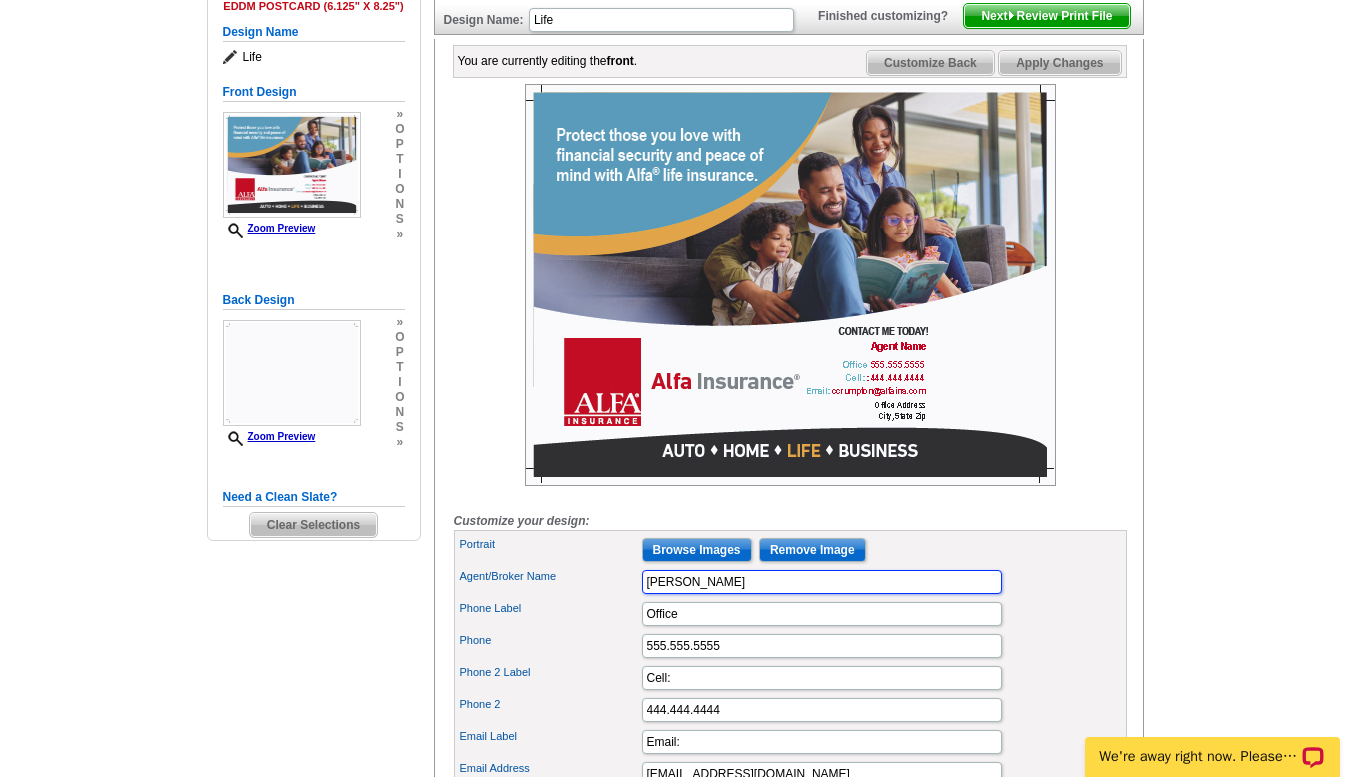 type on "[PERSON_NAME]" 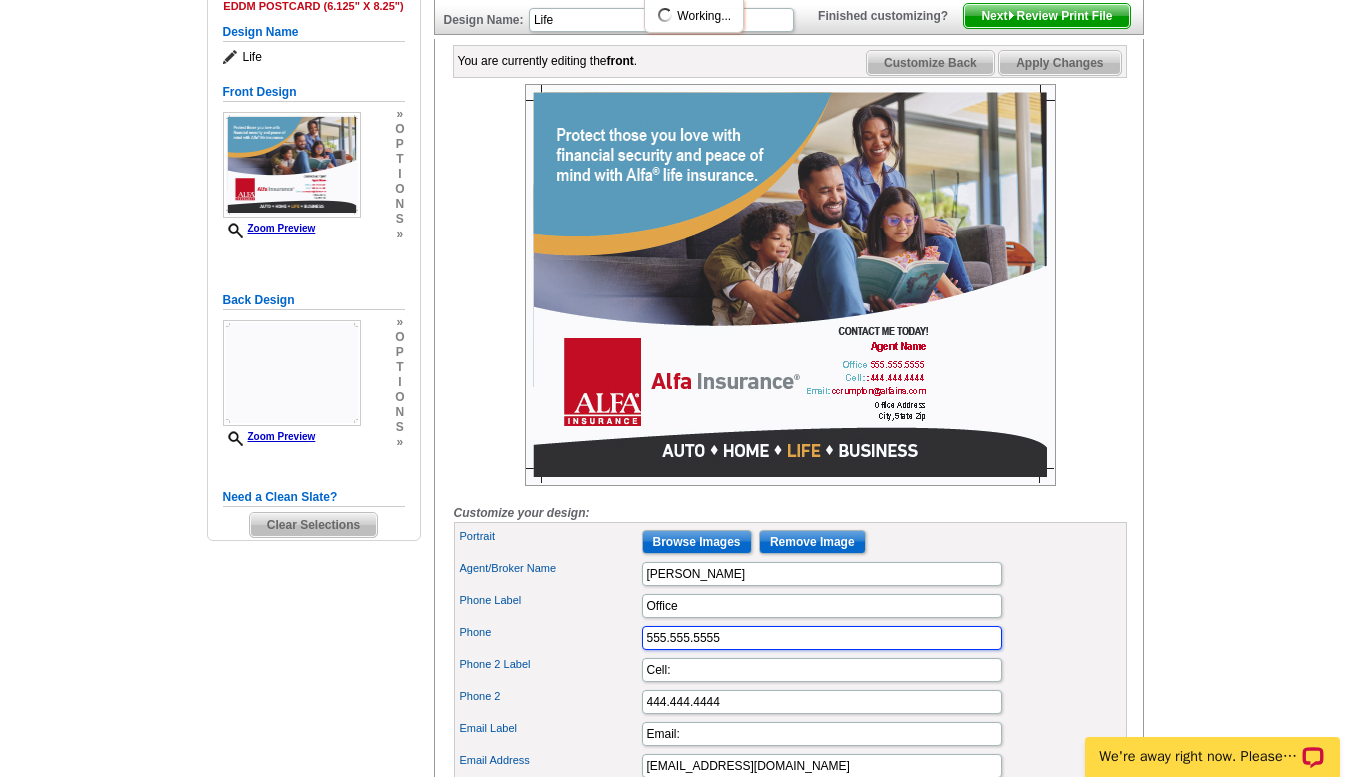 scroll, scrollTop: 0, scrollLeft: 0, axis: both 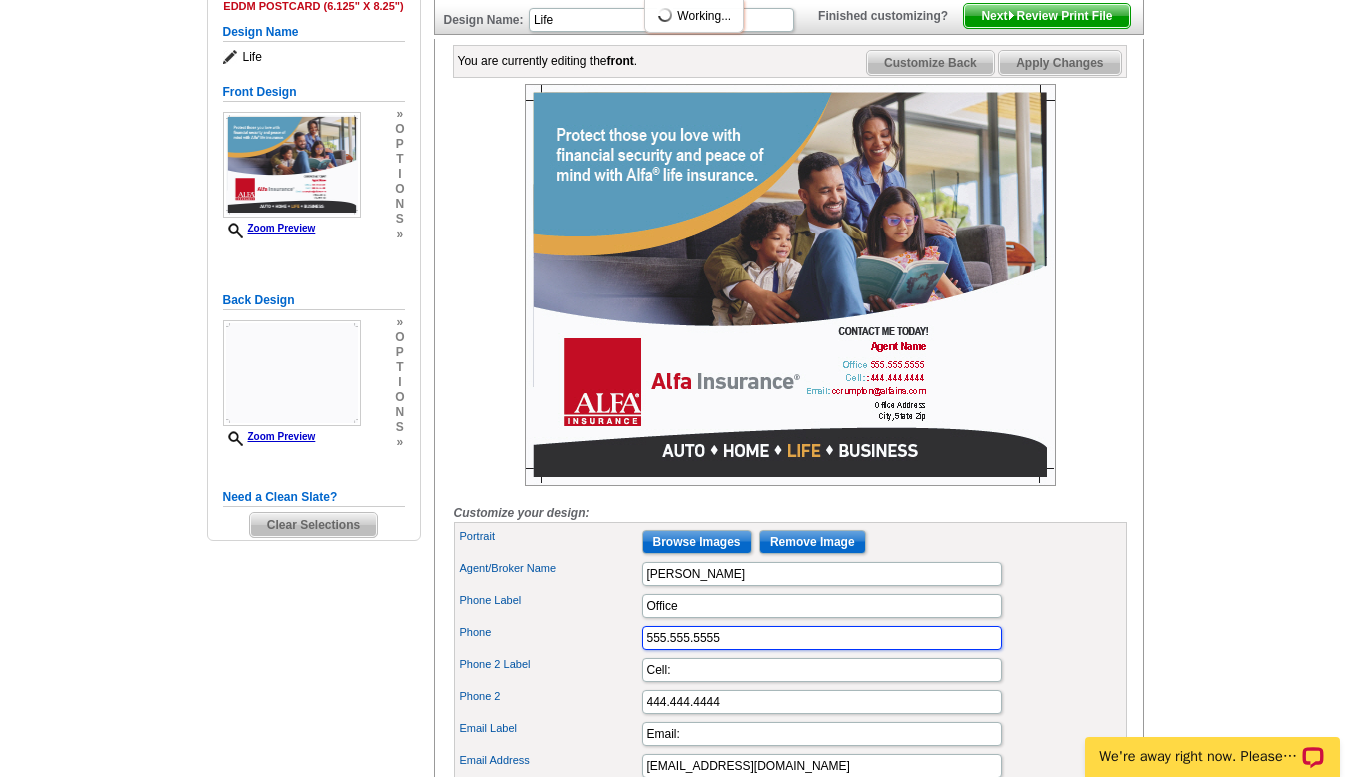 drag, startPoint x: 736, startPoint y: 685, endPoint x: 576, endPoint y: 661, distance: 161.79 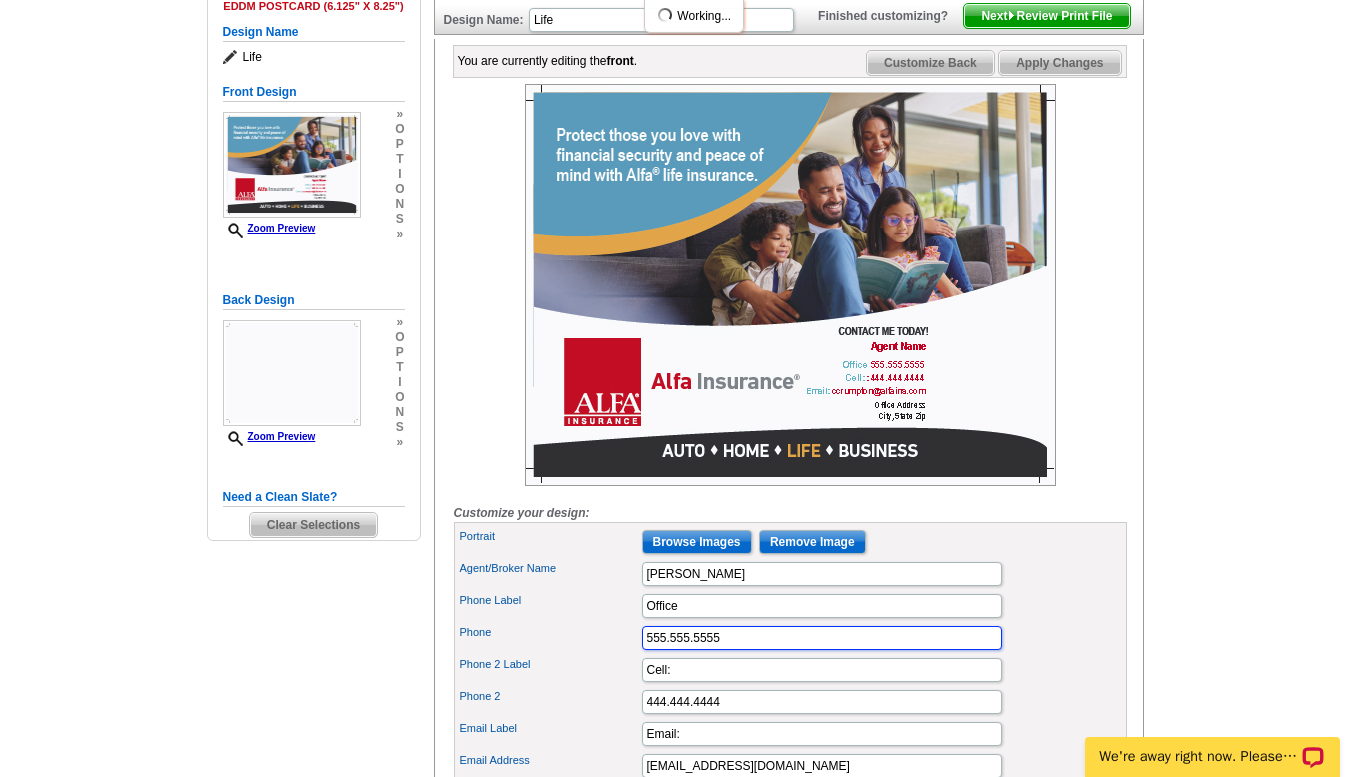 click on "Phone
555.555.5555" at bounding box center [790, 638] 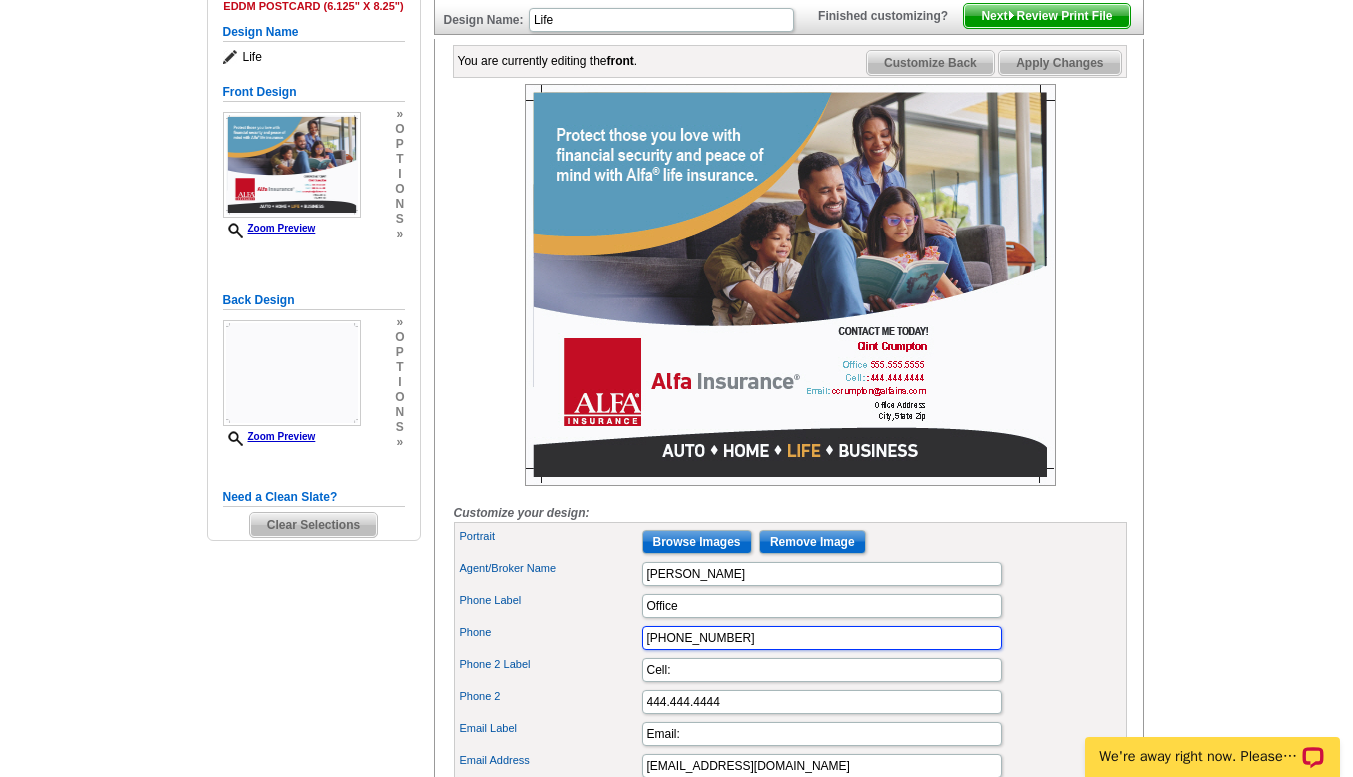 type on "[PHONE_NUMBER]" 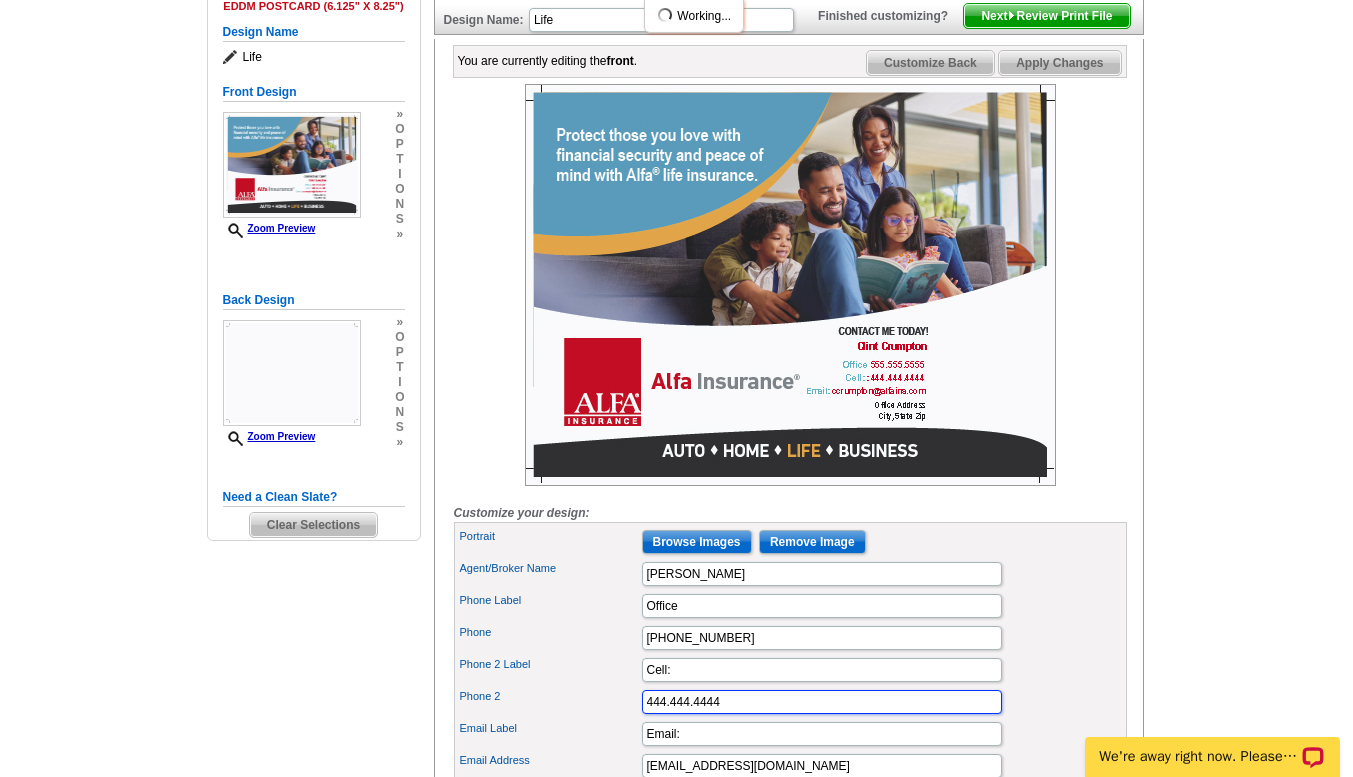 click on "444.444.4444" at bounding box center [822, 702] 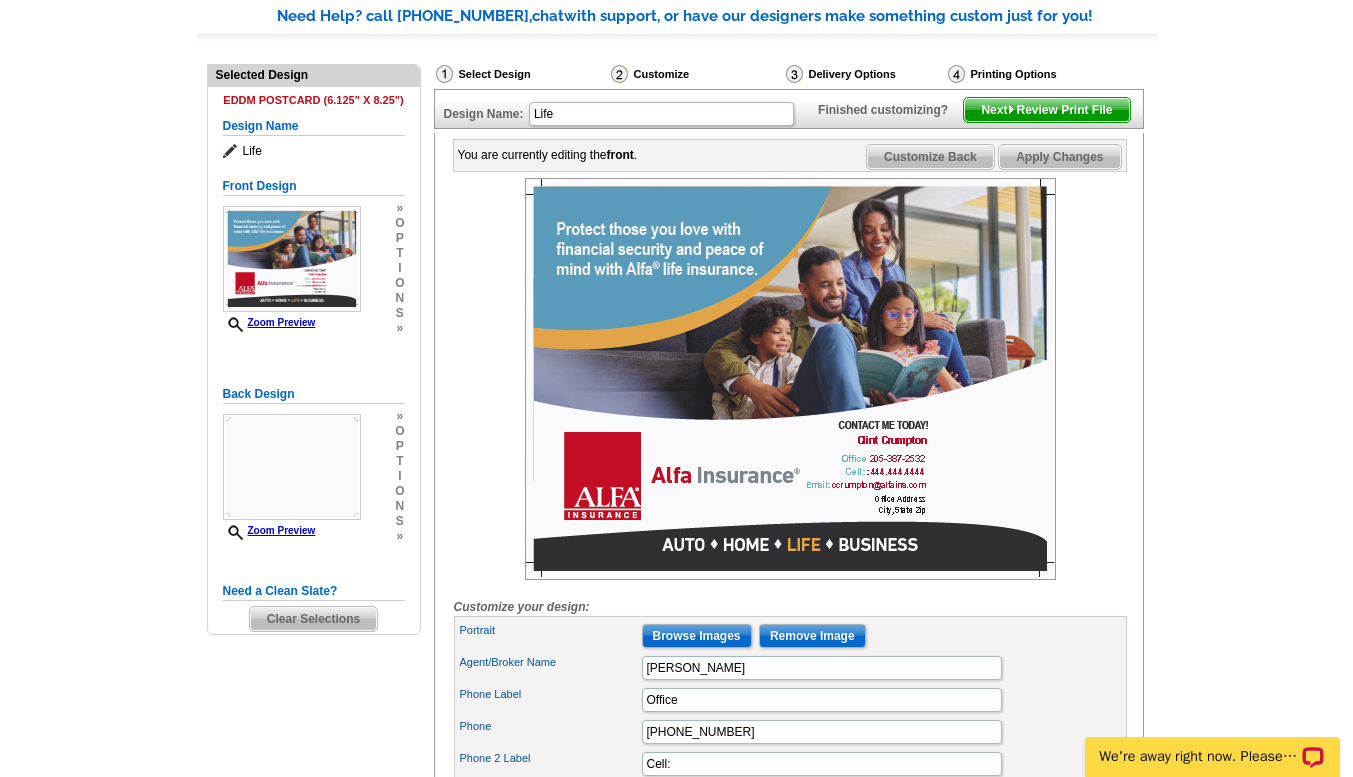 scroll, scrollTop: 150, scrollLeft: 0, axis: vertical 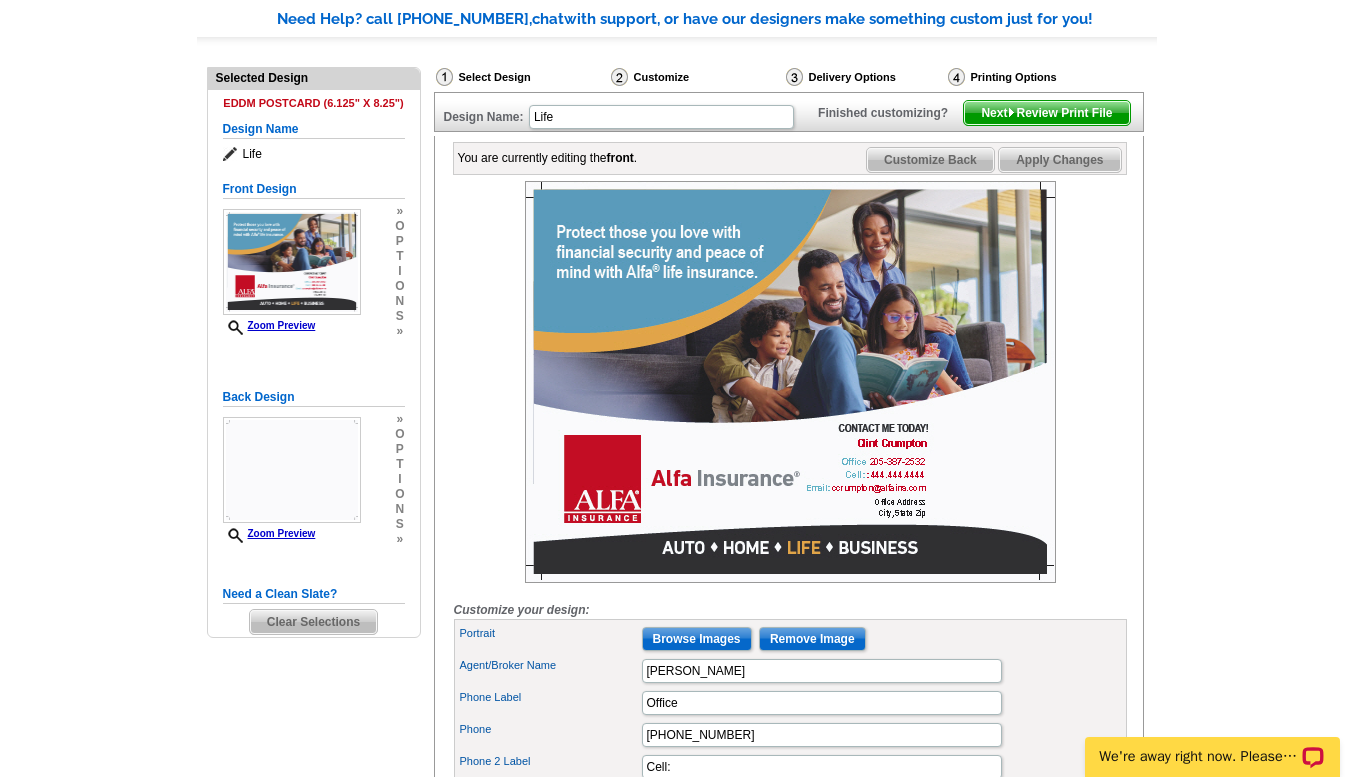 click on "Delivery Options" at bounding box center (865, 77) 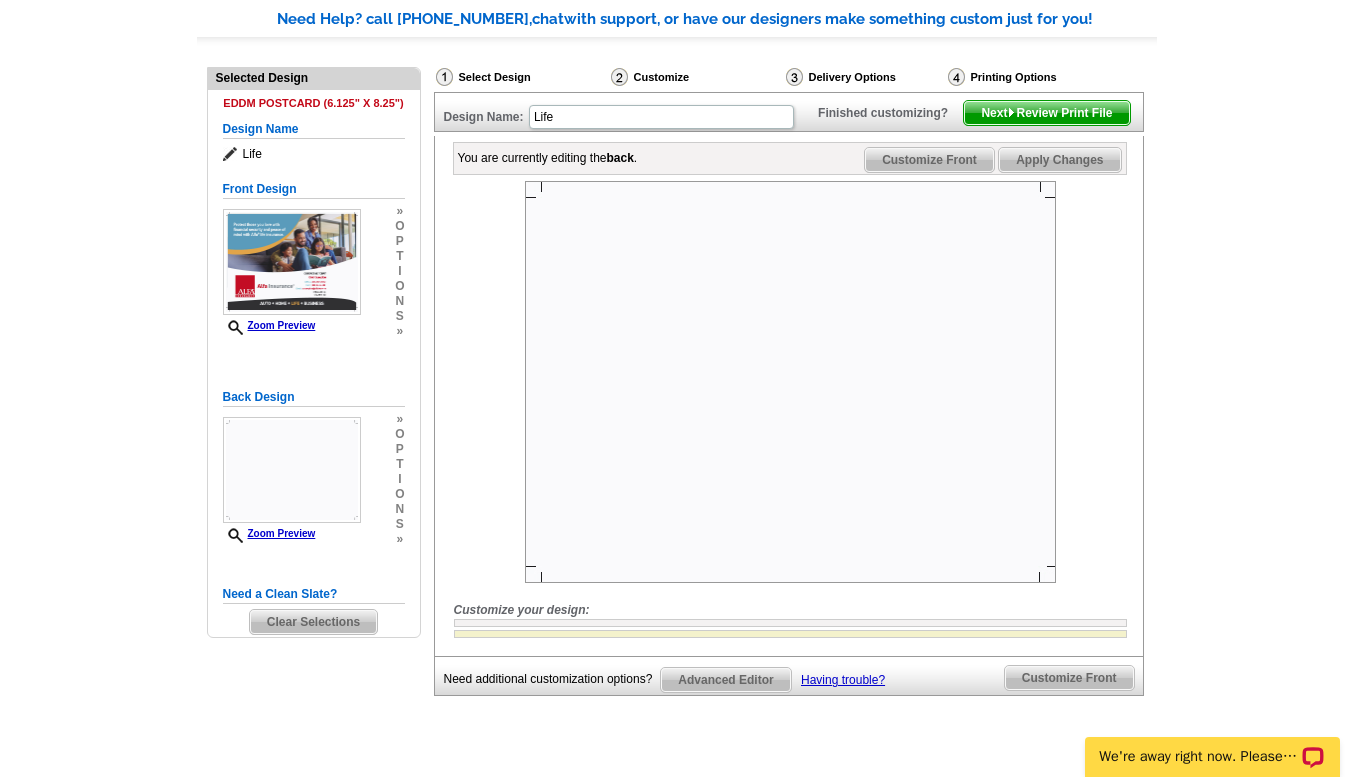click on "Next   Review Print File" at bounding box center (1046, 113) 